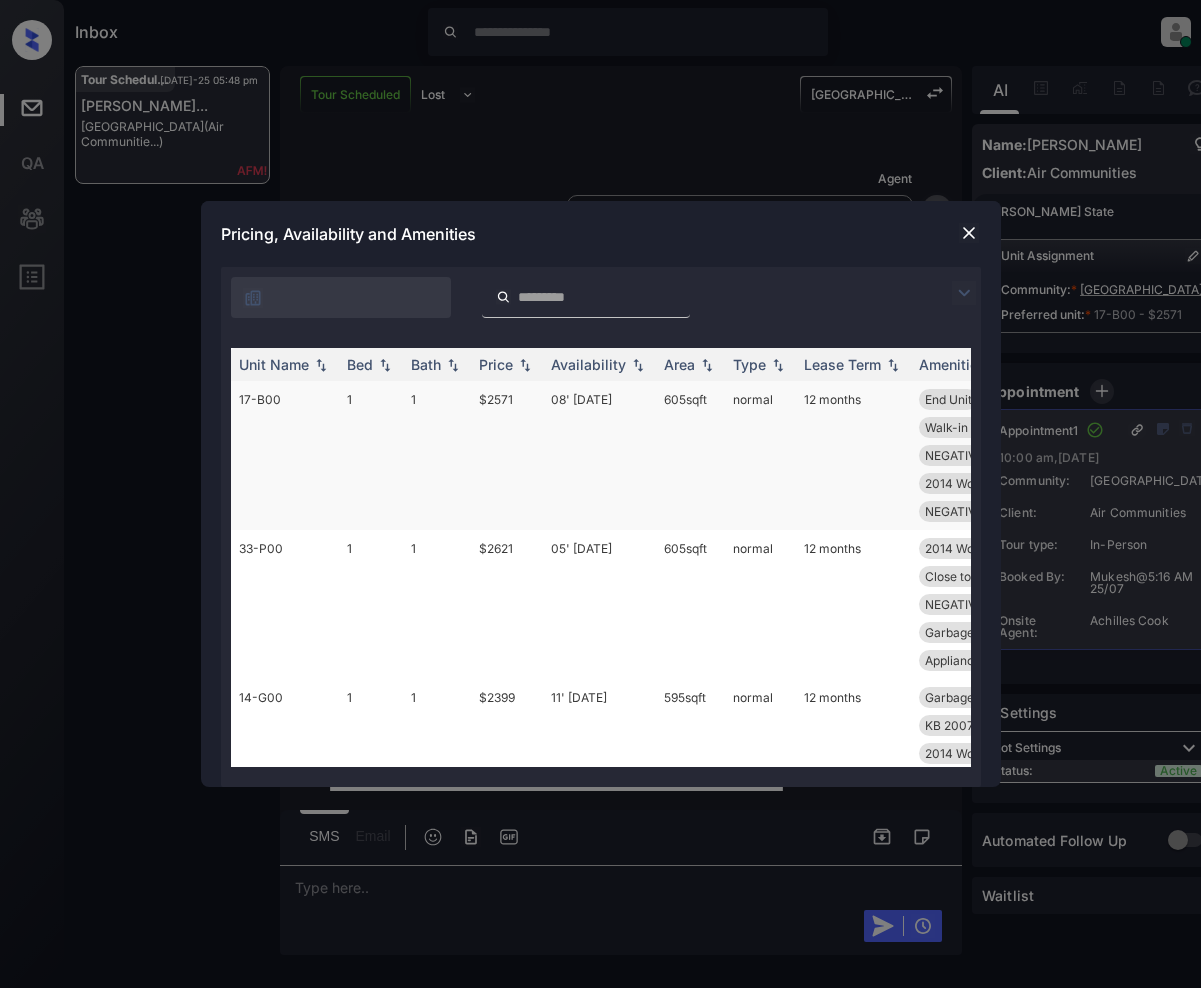 scroll, scrollTop: 0, scrollLeft: 0, axis: both 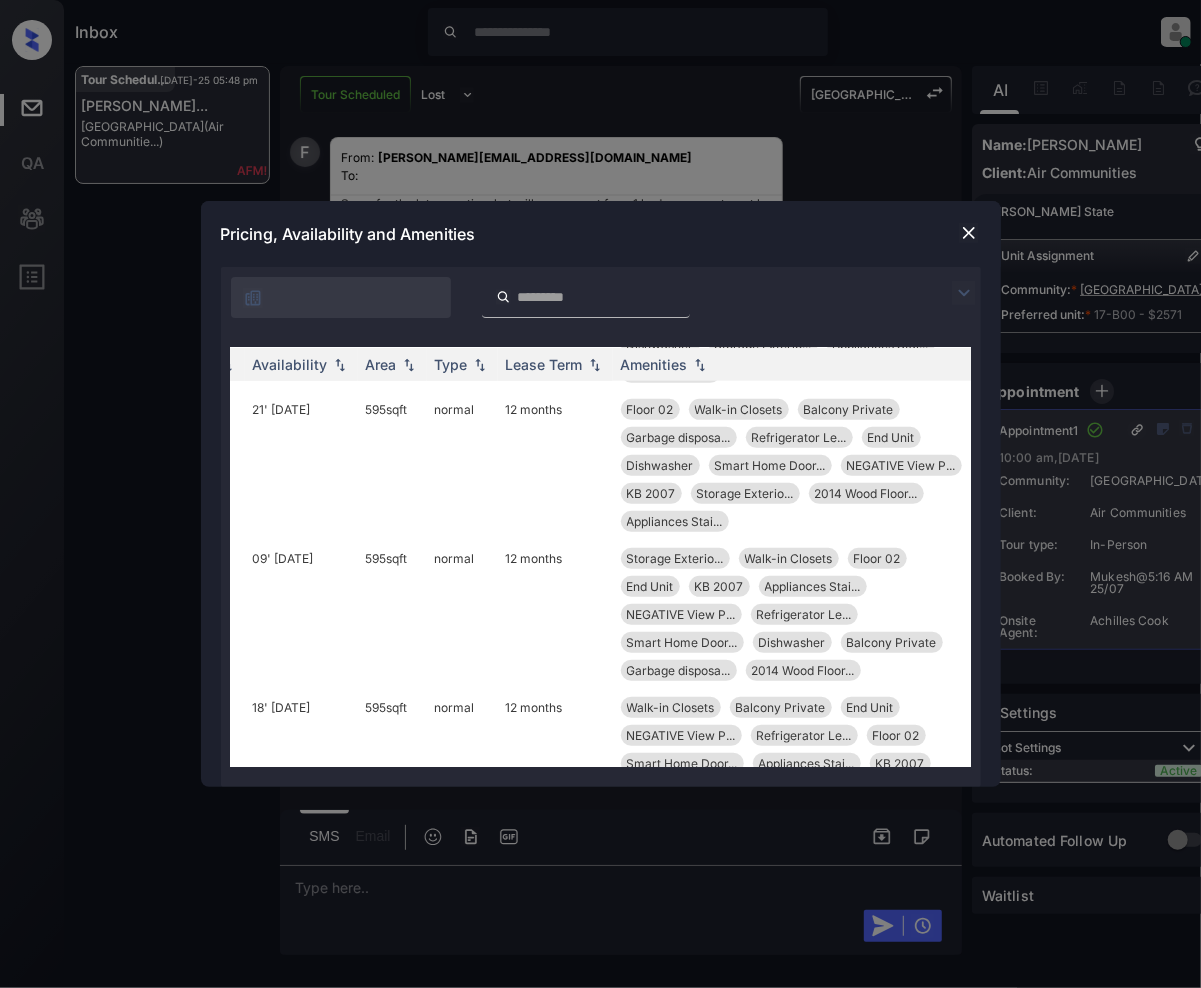 click at bounding box center (969, 233) 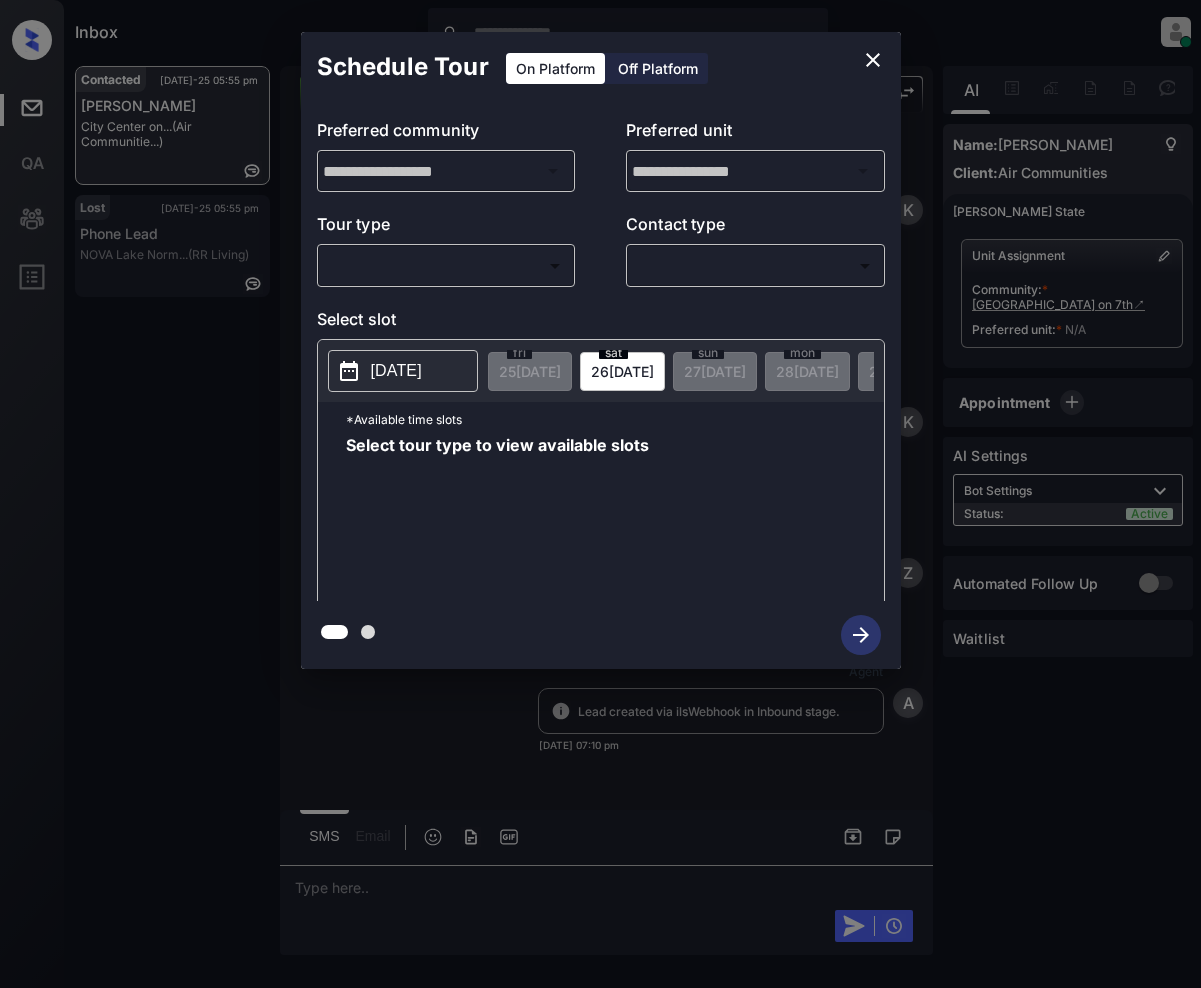 scroll, scrollTop: 0, scrollLeft: 0, axis: both 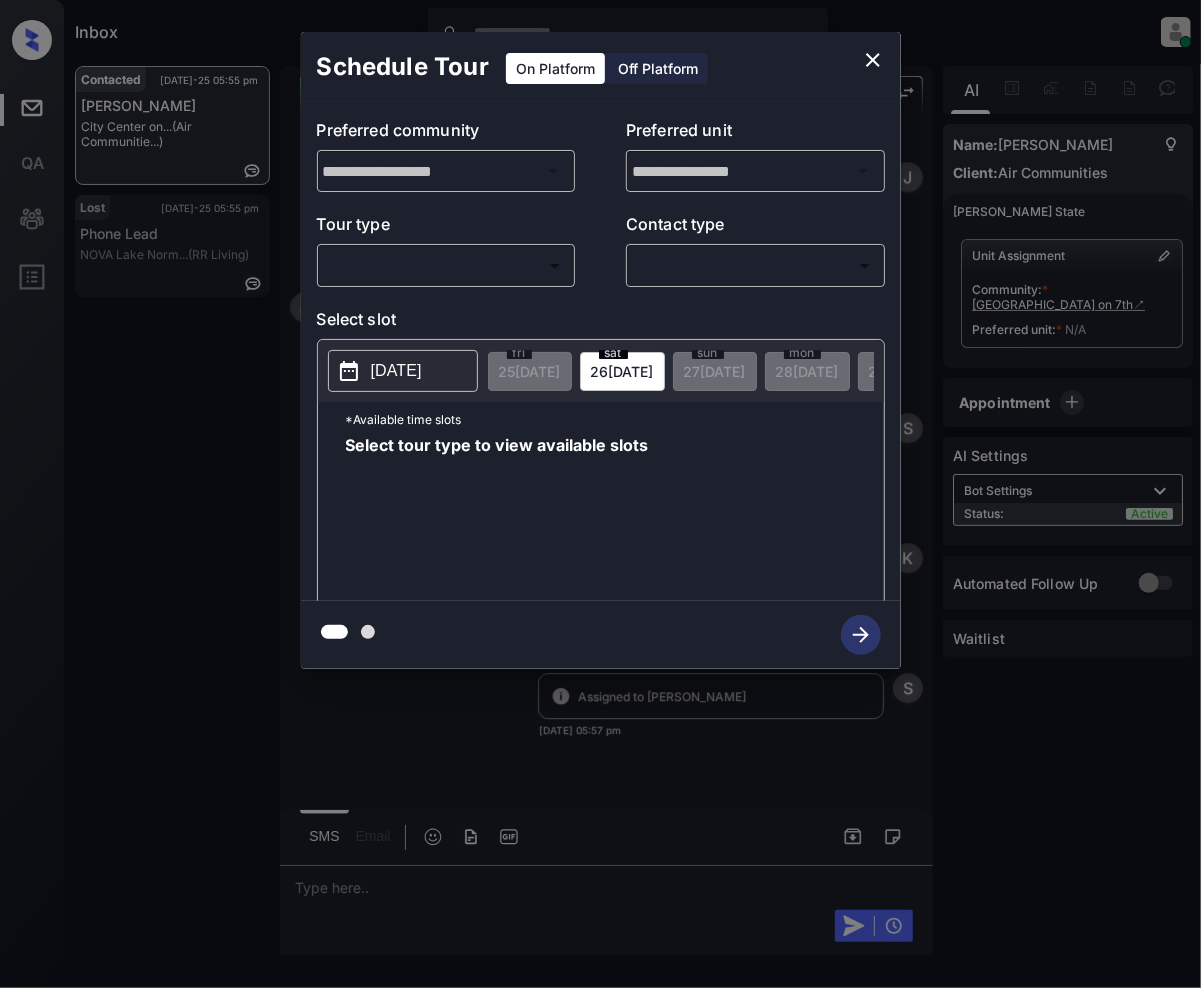 click on "Inbox Jeramie Castro Online Set yourself   offline Set yourself   on break Profile Switch to  light  mode Sign out Contacted Jul-25 05:55 pm   adriana moreno City Center on...  (Air Communitie...) Lost Jul-25 05:55 pm   Phone Lead NOVA Lake Norm...  (RR Living) Contacted Lost Lead Sentiment: Angry Upon sliding the acknowledgement:  Lead will move to lost stage. * ​ SMS and call option will be set to opt out. AFM will be turned off for the lead. Kelsey New Message Kelsey Notes Note: <a href="https://conversation.getzuma.com/6882e7aa1f604a8755ebaaa2">https://conversation.getzuma.com/6882e7aa1f604a8755ebaaa2</a> - Paste this link into your browser to view Kelsey’s conversation with the prospect Jul 24, 2025 07:10 pm  Sync'd w  entrata K New Message Kelsey Due to the activation of disableLeadTransfer feature flag, Kelsey will no longer transfer ownership of this CRM guest card Jul 24, 2025 07:10 pm K New Message Zuma Lead transferred to leasing agent: kelsey Jul 24, 2025 07:10 pm Z New Message Agent A Agent A" at bounding box center [600, 494] 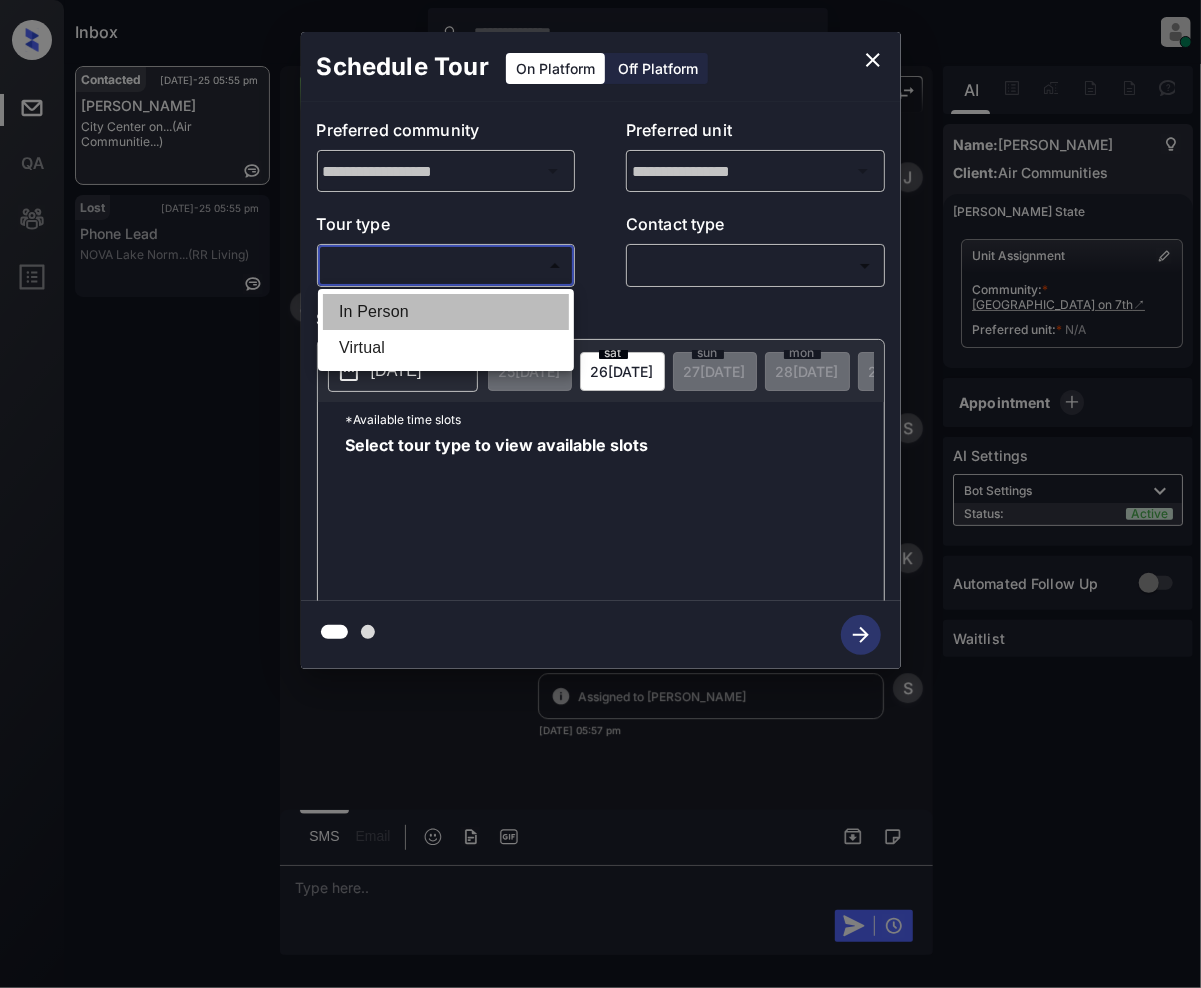 click on "In Person" at bounding box center [446, 312] 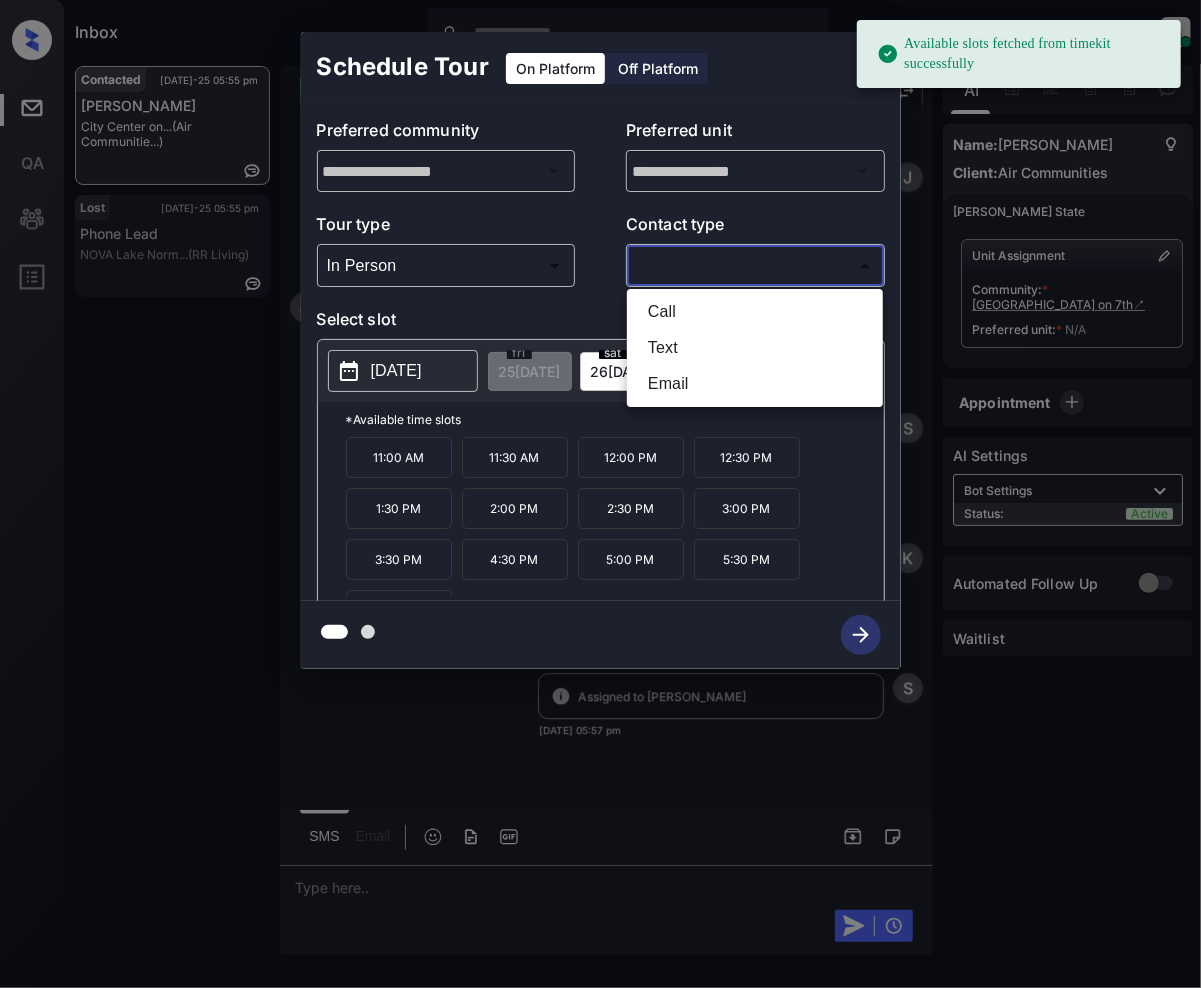 click on "Available slots fetched from timekit successfully Inbox Jeramie Castro Online Set yourself   offline Set yourself   on break Profile Switch to  light  mode Sign out Contacted Jul-25 05:55 pm   adriana moreno City Center on...  (Air Communitie...) Lost Jul-25 05:55 pm   Phone Lead NOVA Lake Norm...  (RR Living) Contacted Lost Lead Sentiment: Angry Upon sliding the acknowledgement:  Lead will move to lost stage. * ​ SMS and call option will be set to opt out. AFM will be turned off for the lead. Kelsey New Message Kelsey Notes Note: <a href="https://conversation.getzuma.com/6882e7aa1f604a8755ebaaa2">https://conversation.getzuma.com/6882e7aa1f604a8755ebaaa2</a> - Paste this link into your browser to view Kelsey’s conversation with the prospect Jul 24, 2025 07:10 pm  Sync'd w  entrata K New Message Kelsey Due to the activation of disableLeadTransfer feature flag, Kelsey will no longer transfer ownership of this CRM guest card Jul 24, 2025 07:10 pm K New Message Zuma Lead transferred to leasing agent: kelsey Z" at bounding box center (600, 494) 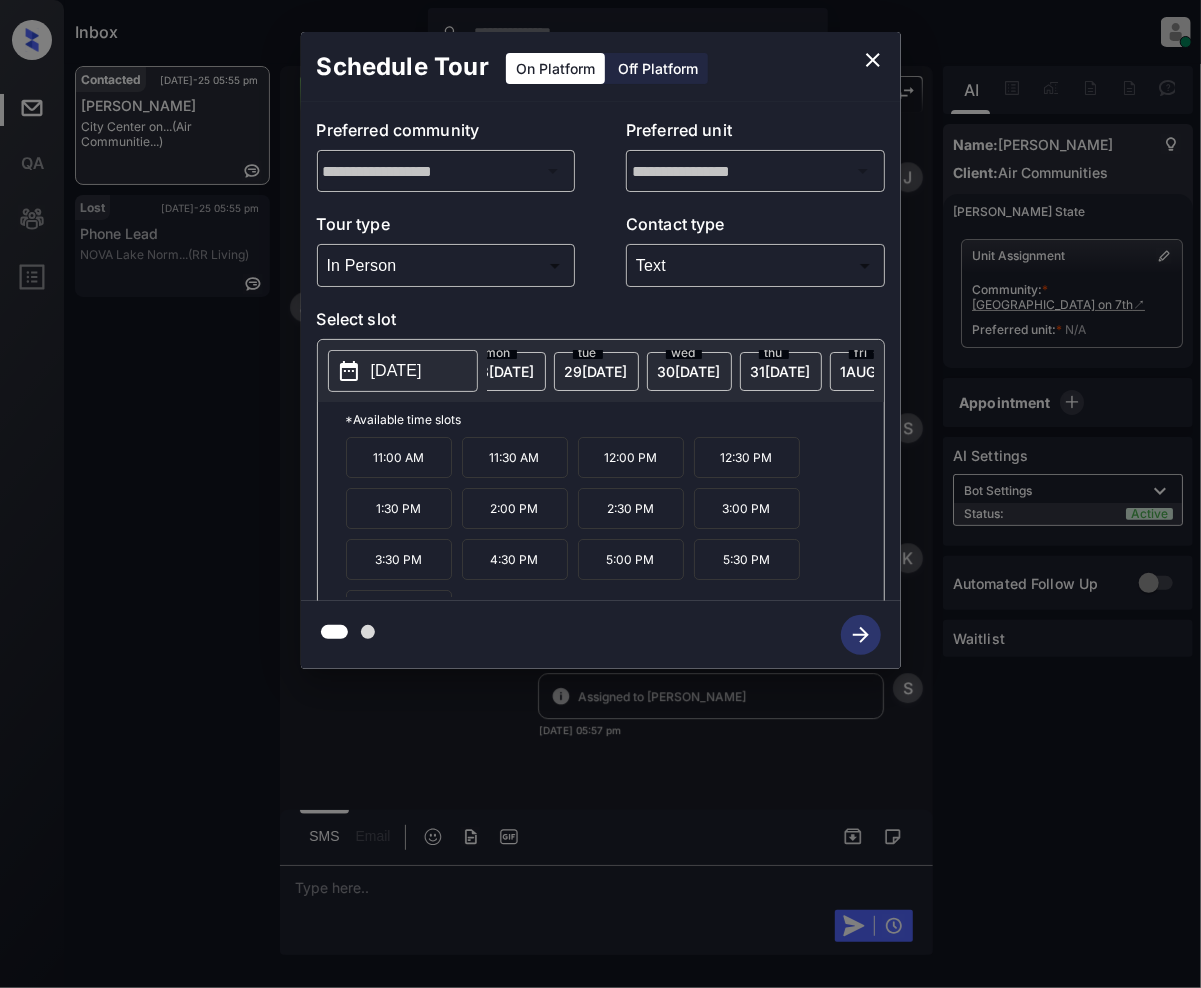 scroll, scrollTop: 0, scrollLeft: 320, axis: horizontal 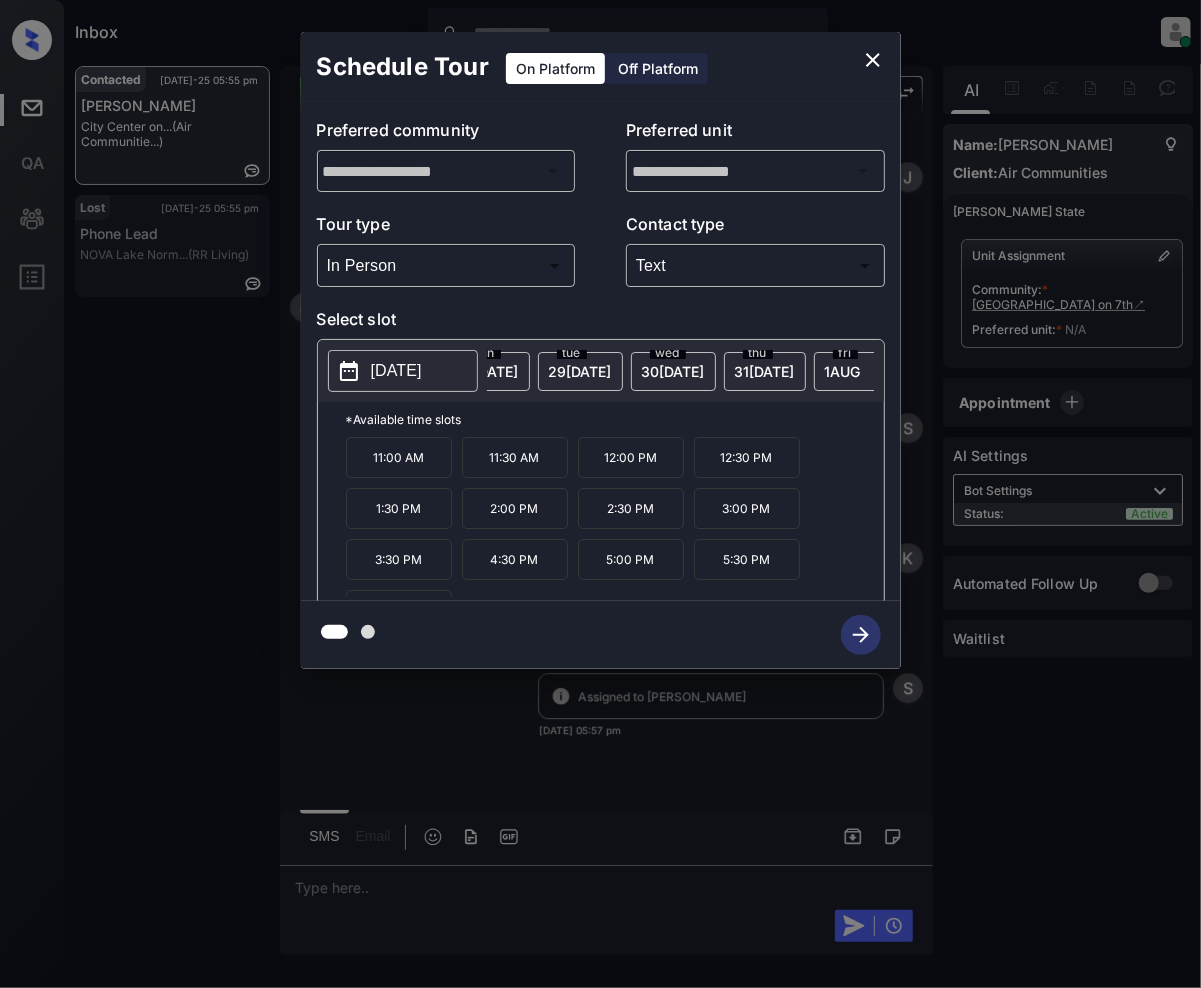 click on "29 JUL" at bounding box center [210, 371] 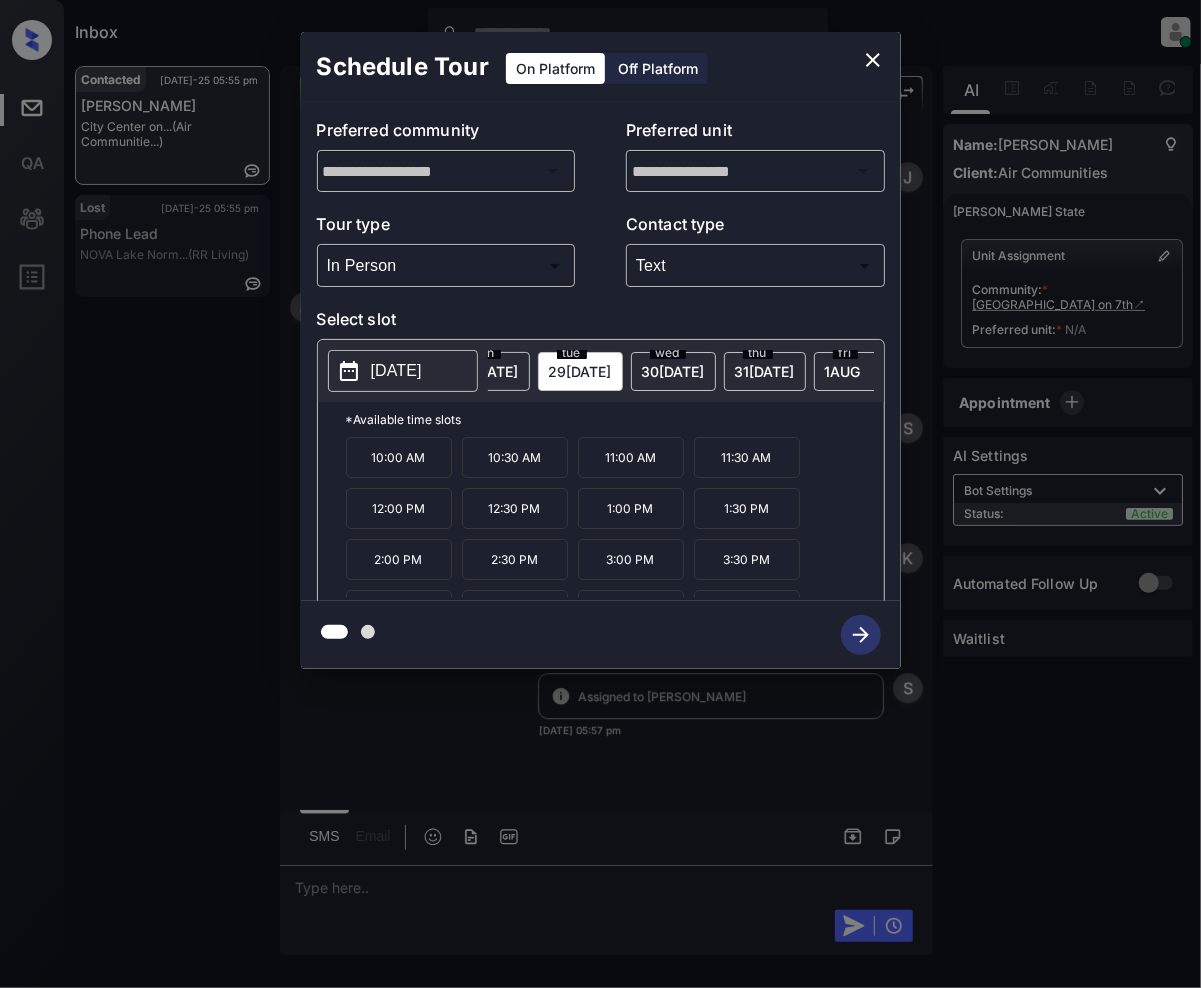 scroll, scrollTop: 36, scrollLeft: 0, axis: vertical 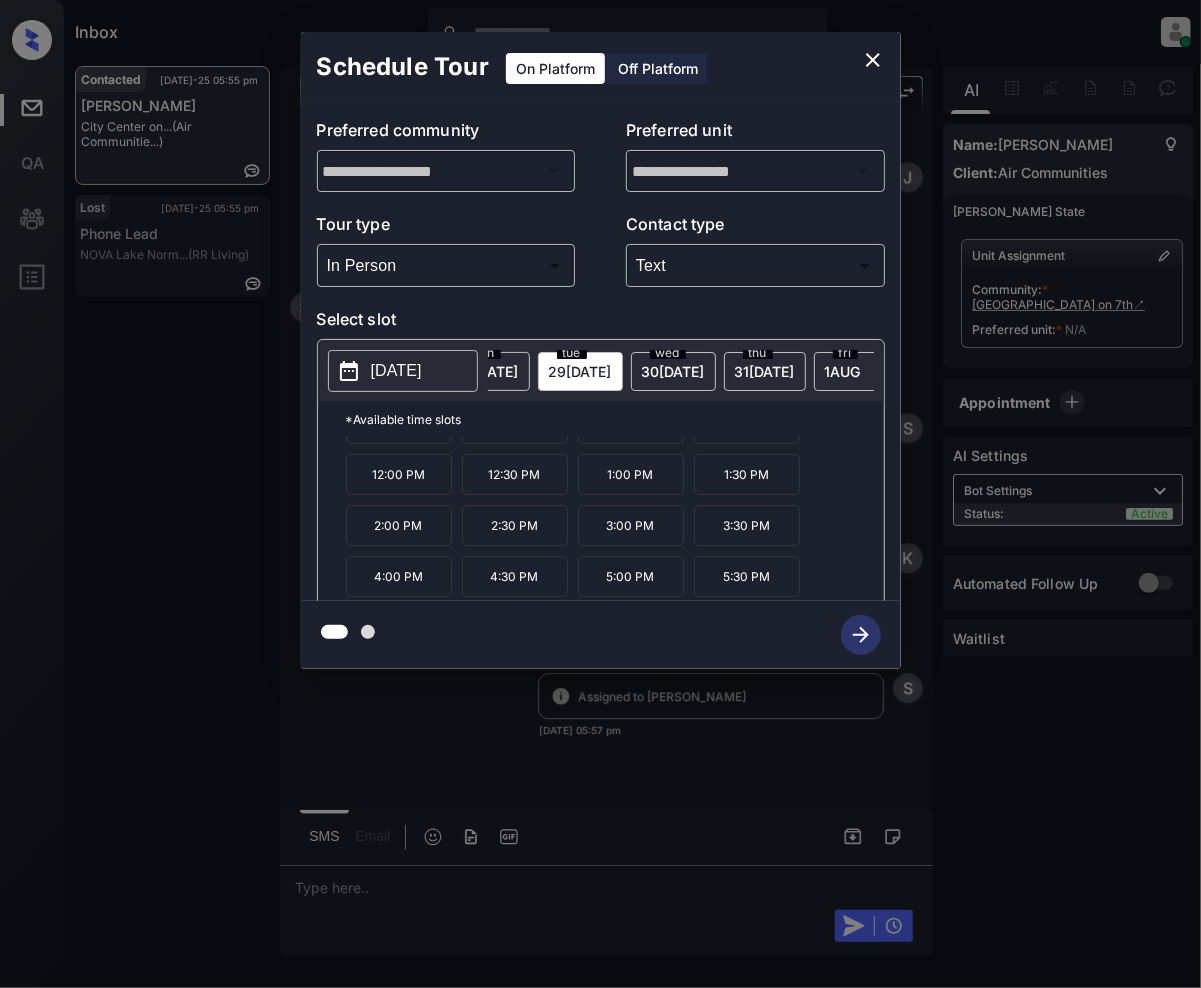click 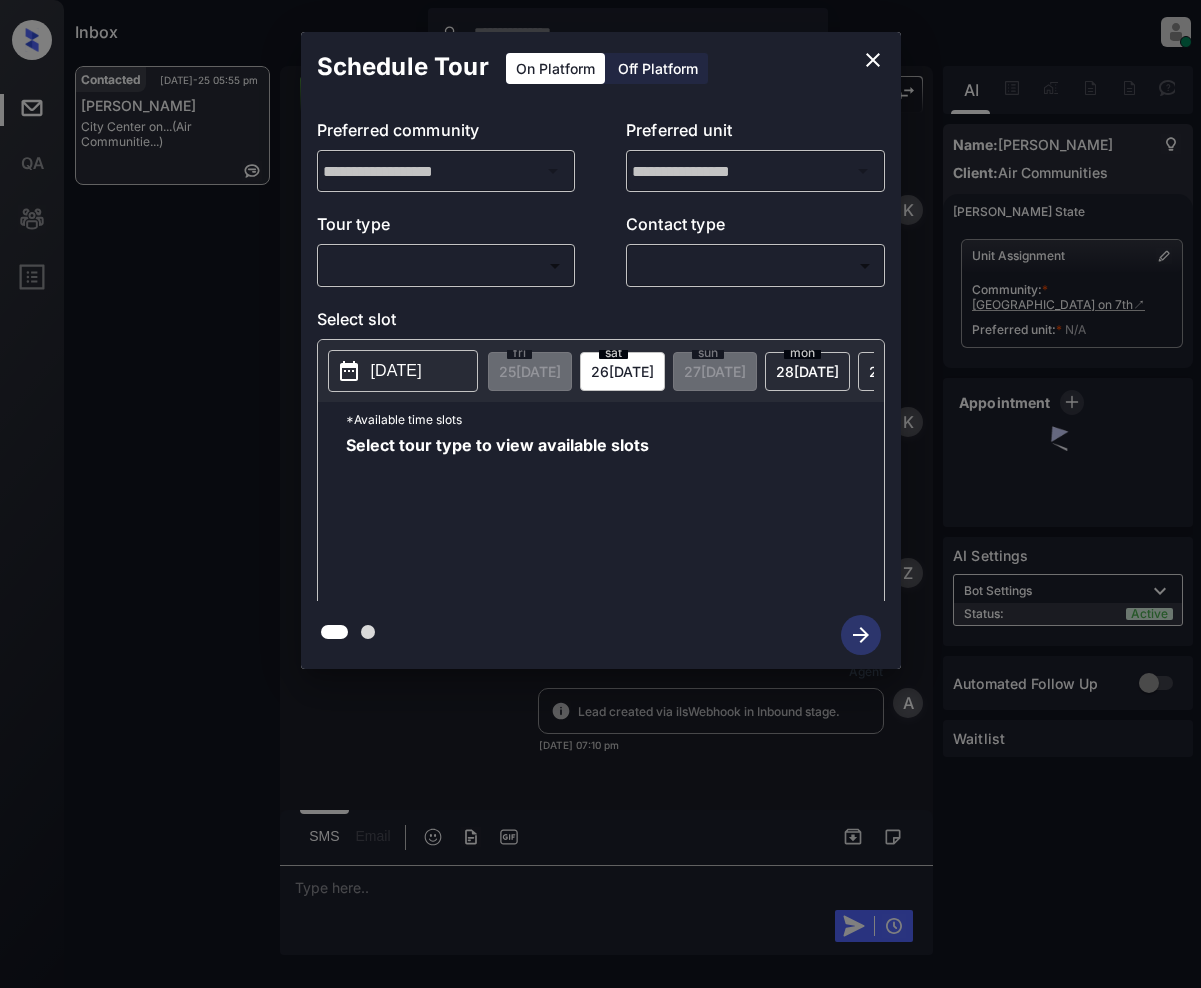 scroll, scrollTop: 0, scrollLeft: 0, axis: both 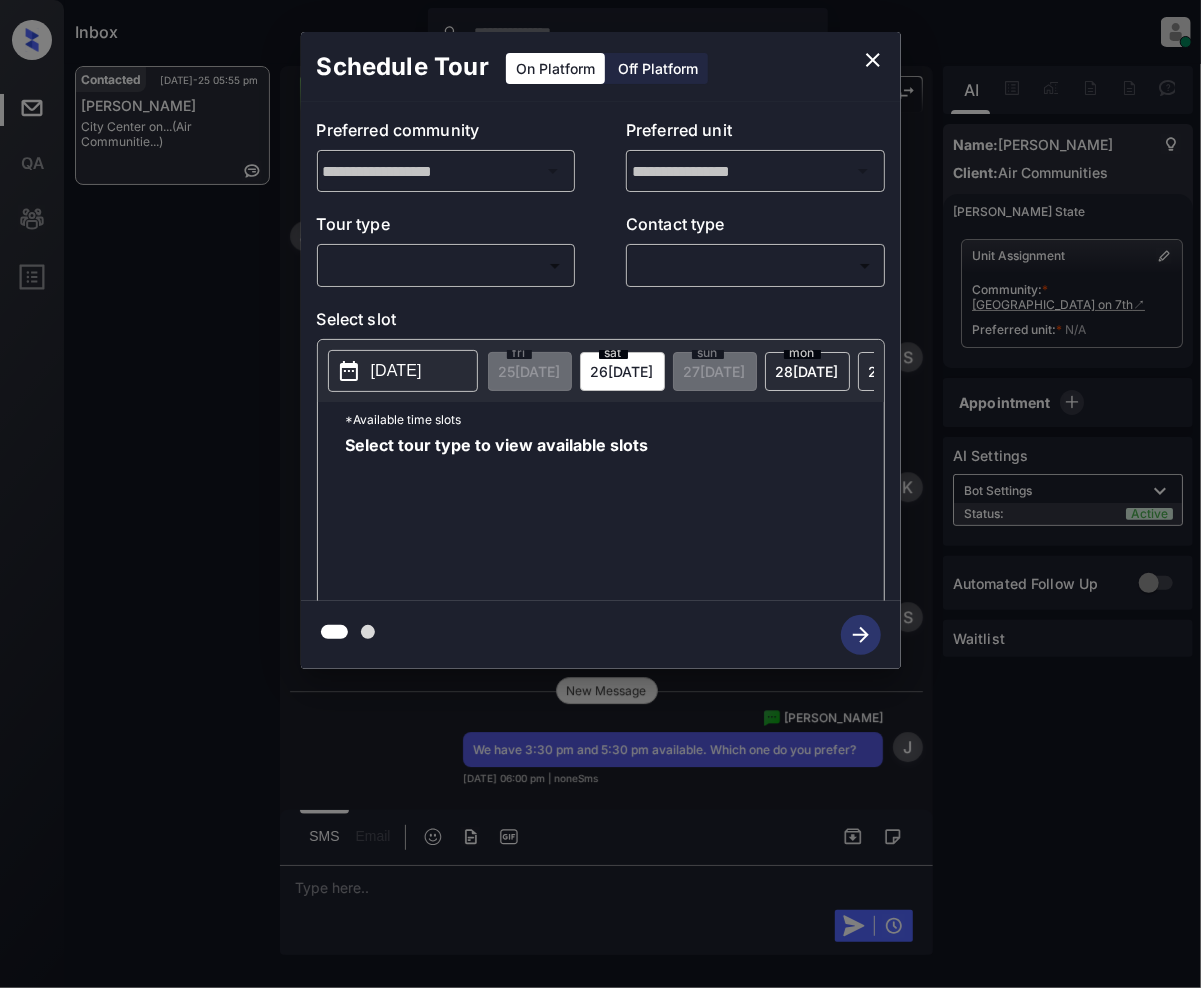 click on "Inbox Jeramie Castro Online Set yourself   offline Set yourself   on break Profile Switch to  light  mode Sign out Contacted Jul-25 05:55 pm   adriana moreno City Center on...  (Air Communitie...) Contacted Lost Lead Sentiment: Angry Upon sliding the acknowledgement:  Lead will move to lost stage. * ​ SMS and call option will be set to opt out. AFM will be turned off for the lead. Kelsey New Message Kelsey Notes Note: <a href="https://conversation.getzuma.com/6882e7aa1f604a8755ebaaa2">https://conversation.getzuma.com/6882e7aa1f604a8755ebaaa2</a> - Paste this link into your browser to view Kelsey’s conversation with the prospect Jul 24, 2025 07:10 pm  Sync'd w  entrata K New Message Kelsey Due to the activation of disableLeadTransfer feature flag, Kelsey will no longer transfer ownership of this CRM guest card Jul 24, 2025 07:10 pm K New Message Zuma Lead transferred to leasing agent: kelsey Jul 24, 2025 07:10 pm Z New Message Agent Lead created via ilsWebhook in Inbound stage. Jul 24, 2025 07:10 pm A A A" at bounding box center [600, 494] 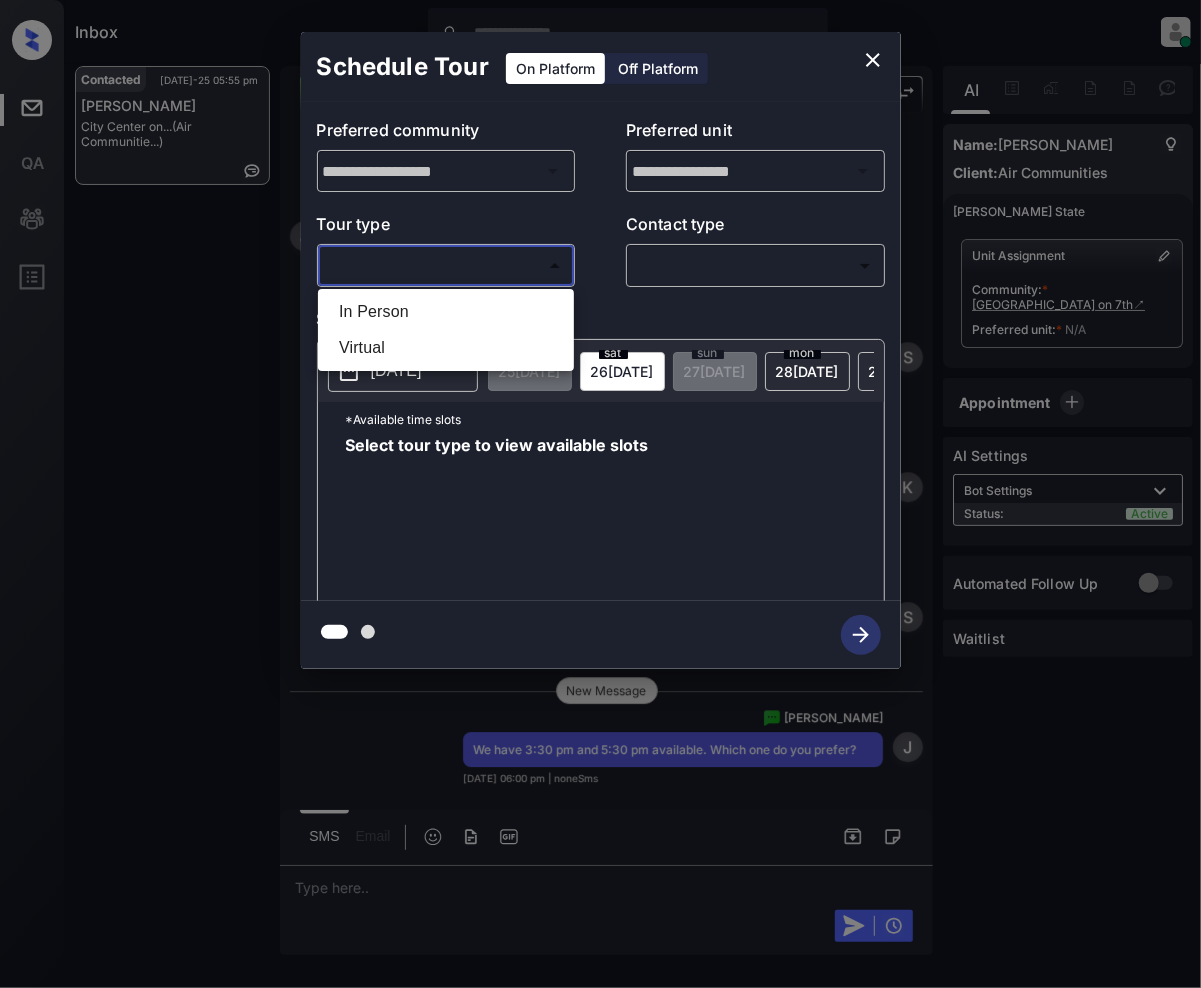 click on "In Person" at bounding box center (446, 312) 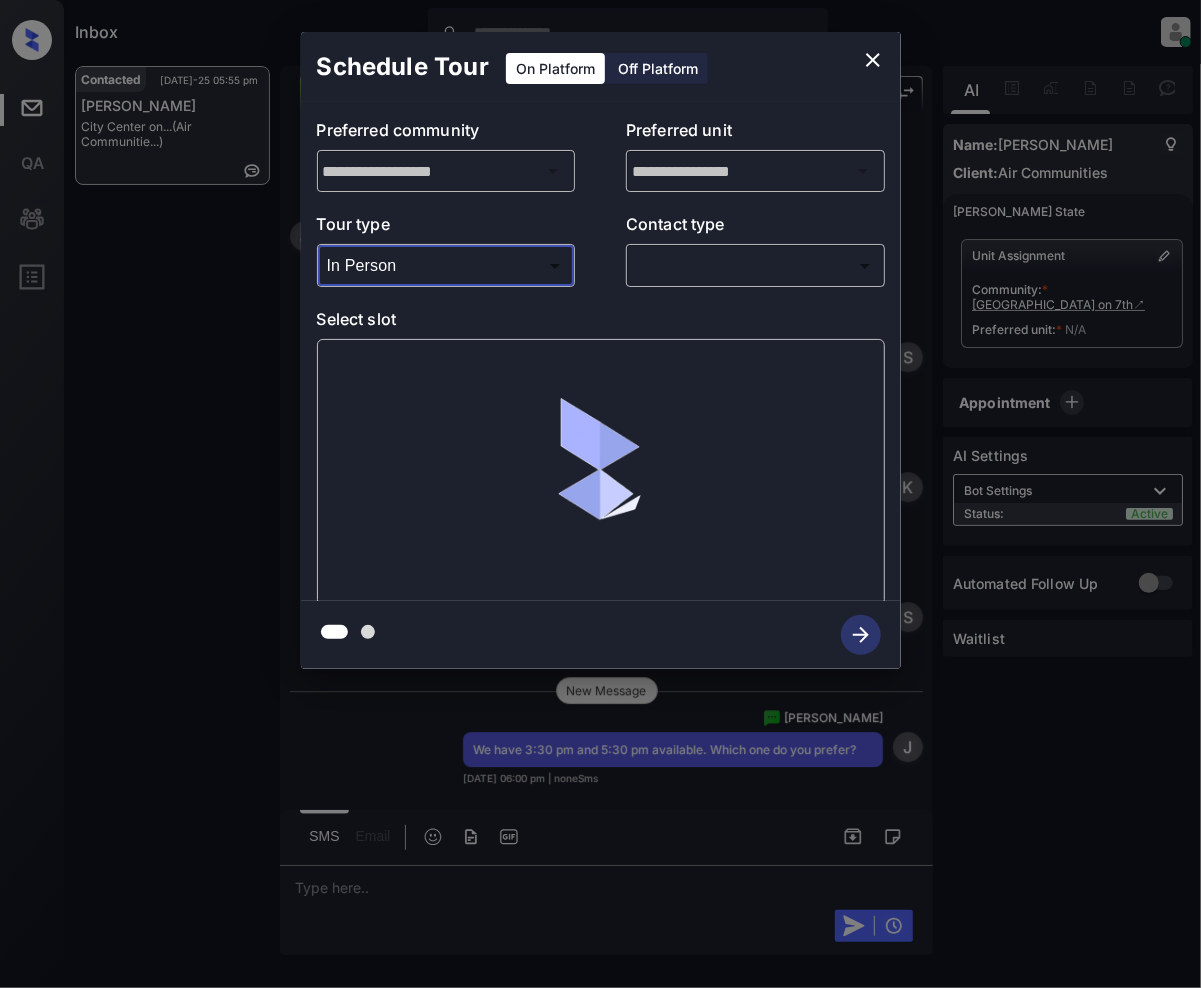 click on "Inbox Jeramie Castro Online Set yourself   offline Set yourself   on break Profile Switch to  light  mode Sign out Contacted Jul-25 05:55 pm   adriana moreno City Center on...  (Air Communitie...) Contacted Lost Lead Sentiment: Angry Upon sliding the acknowledgement:  Lead will move to lost stage. * ​ SMS and call option will be set to opt out. AFM will be turned off for the lead. Kelsey New Message Kelsey Notes Note: <a href="https://conversation.getzuma.com/6882e7aa1f604a8755ebaaa2">https://conversation.getzuma.com/6882e7aa1f604a8755ebaaa2</a> - Paste this link into your browser to view Kelsey’s conversation with the prospect Jul 24, 2025 07:10 pm  Sync'd w  entrata K New Message Kelsey Due to the activation of disableLeadTransfer feature flag, Kelsey will no longer transfer ownership of this CRM guest card Jul 24, 2025 07:10 pm K New Message Zuma Lead transferred to leasing agent: kelsey Jul 24, 2025 07:10 pm Z New Message Agent Lead created via ilsWebhook in Inbound stage. Jul 24, 2025 07:10 pm A A A" at bounding box center (600, 494) 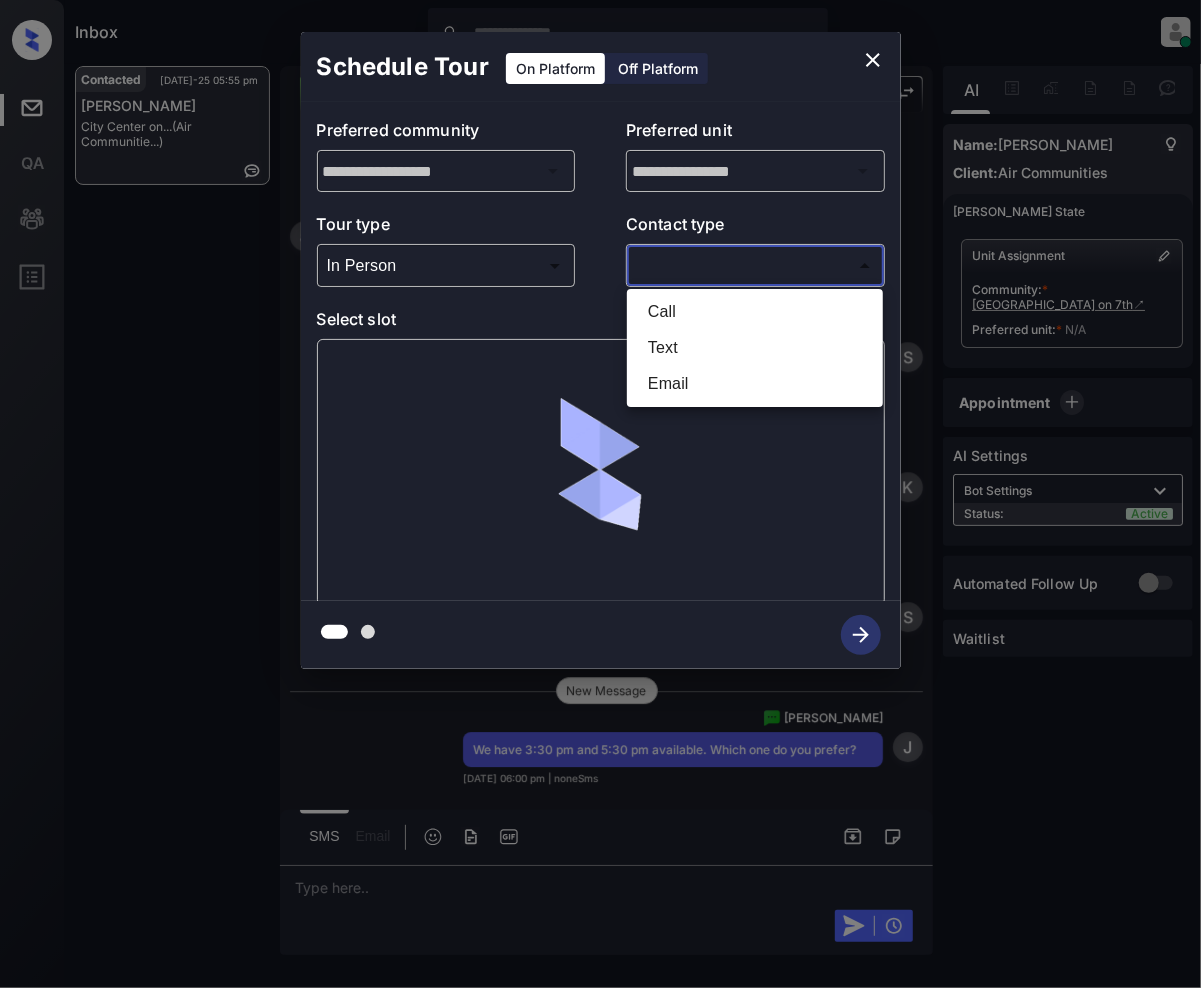 click on "Text" at bounding box center [755, 348] 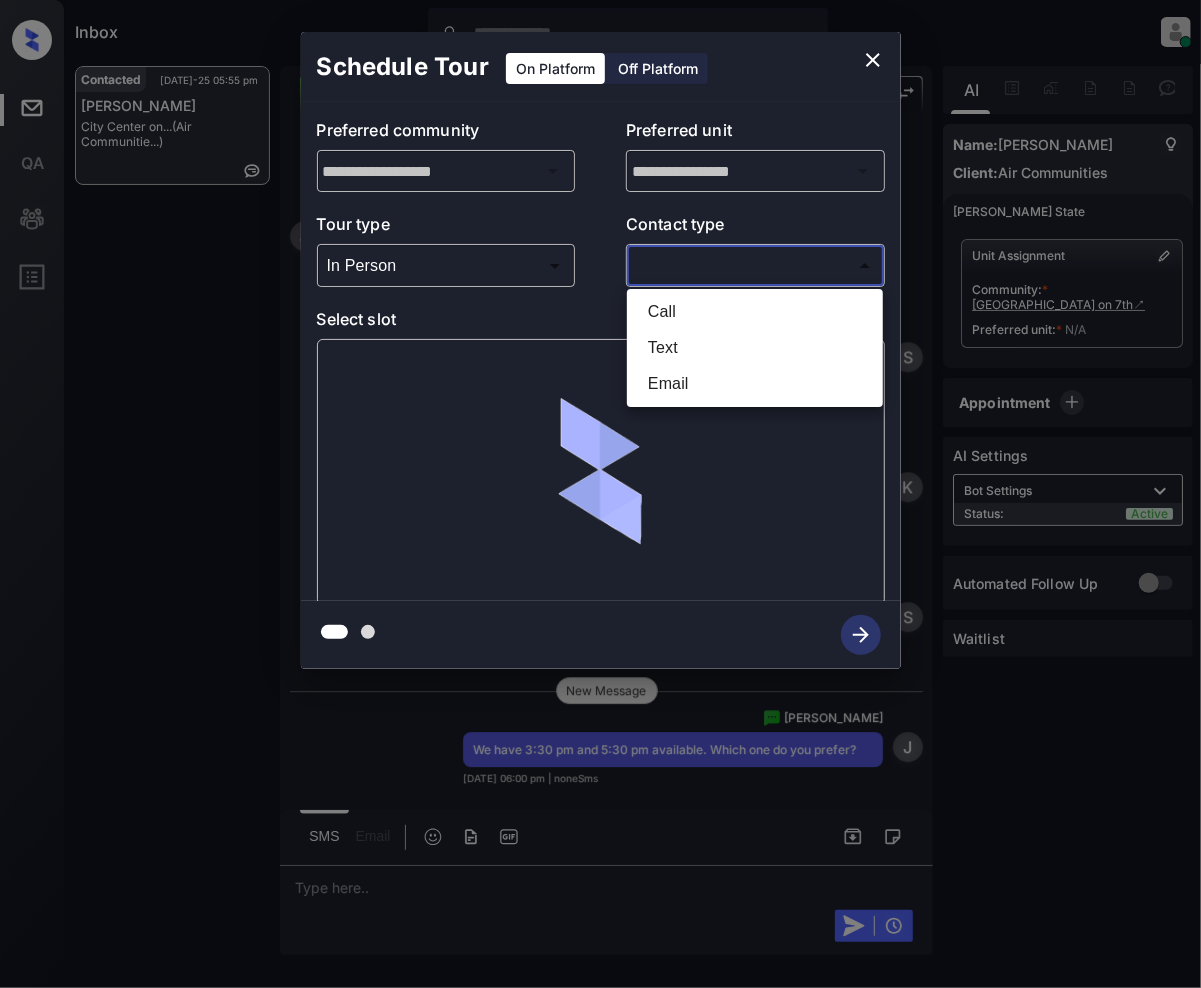 type on "****" 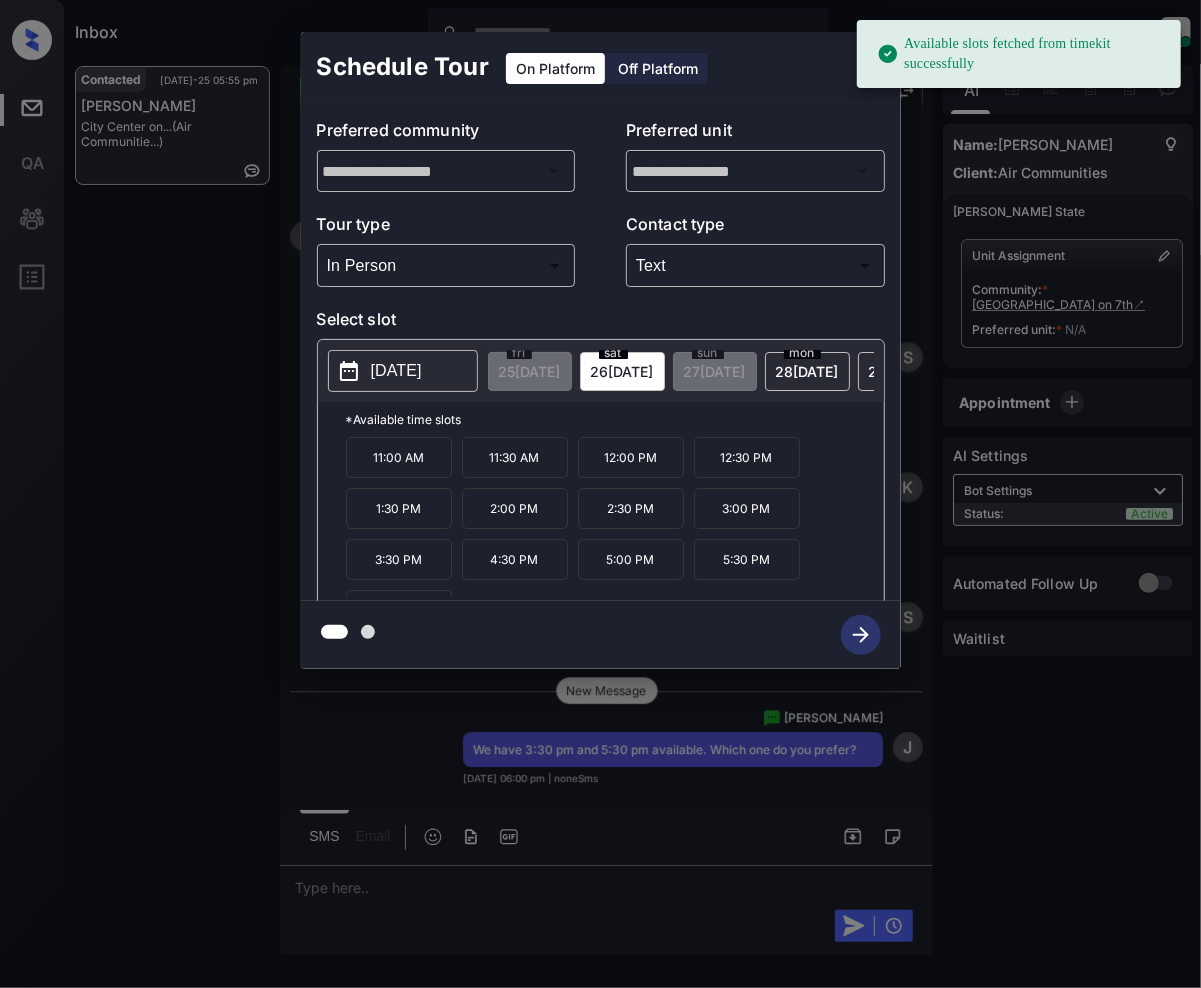 click on "29 JUL" at bounding box center (530, 371) 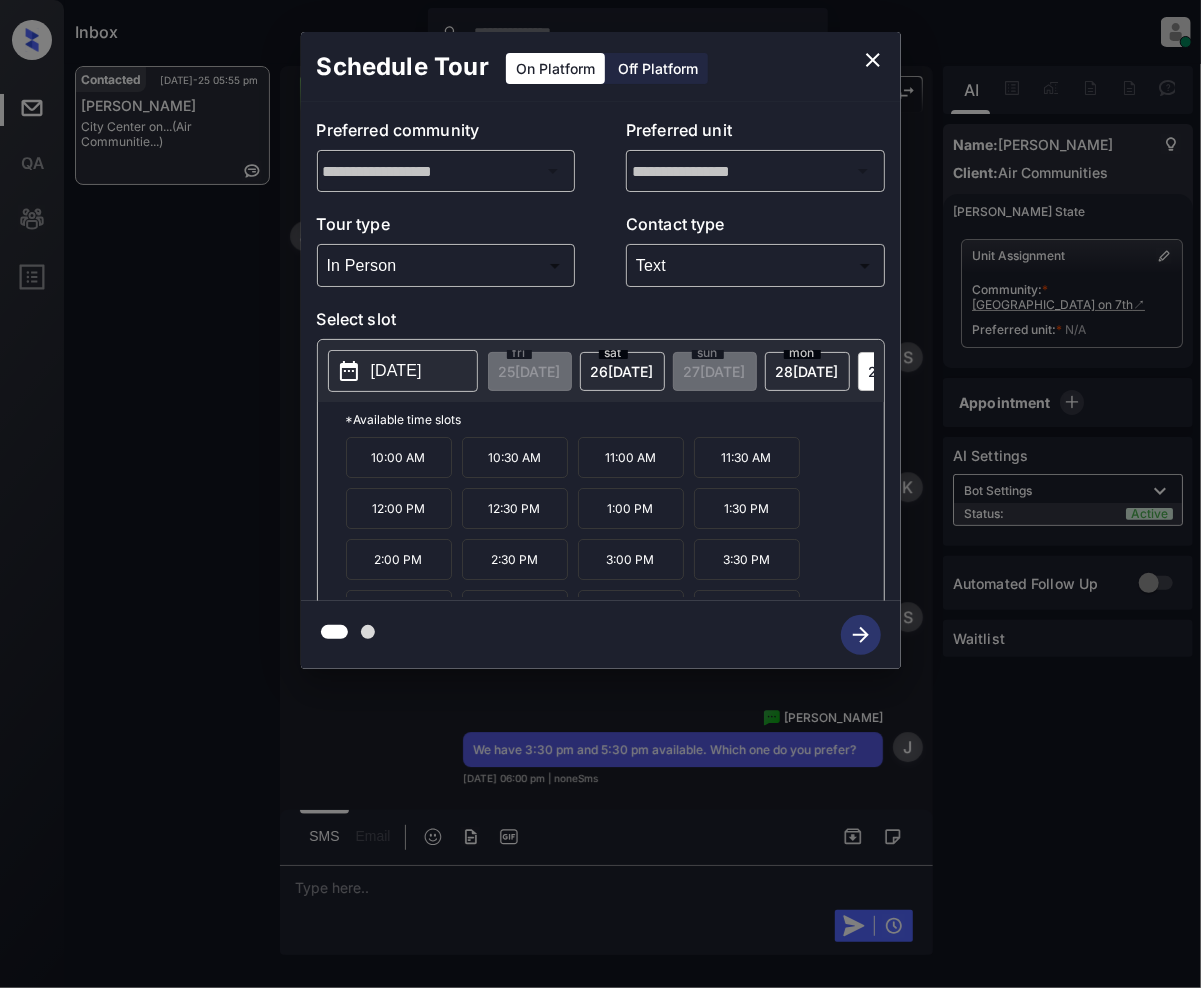 scroll, scrollTop: 36, scrollLeft: 0, axis: vertical 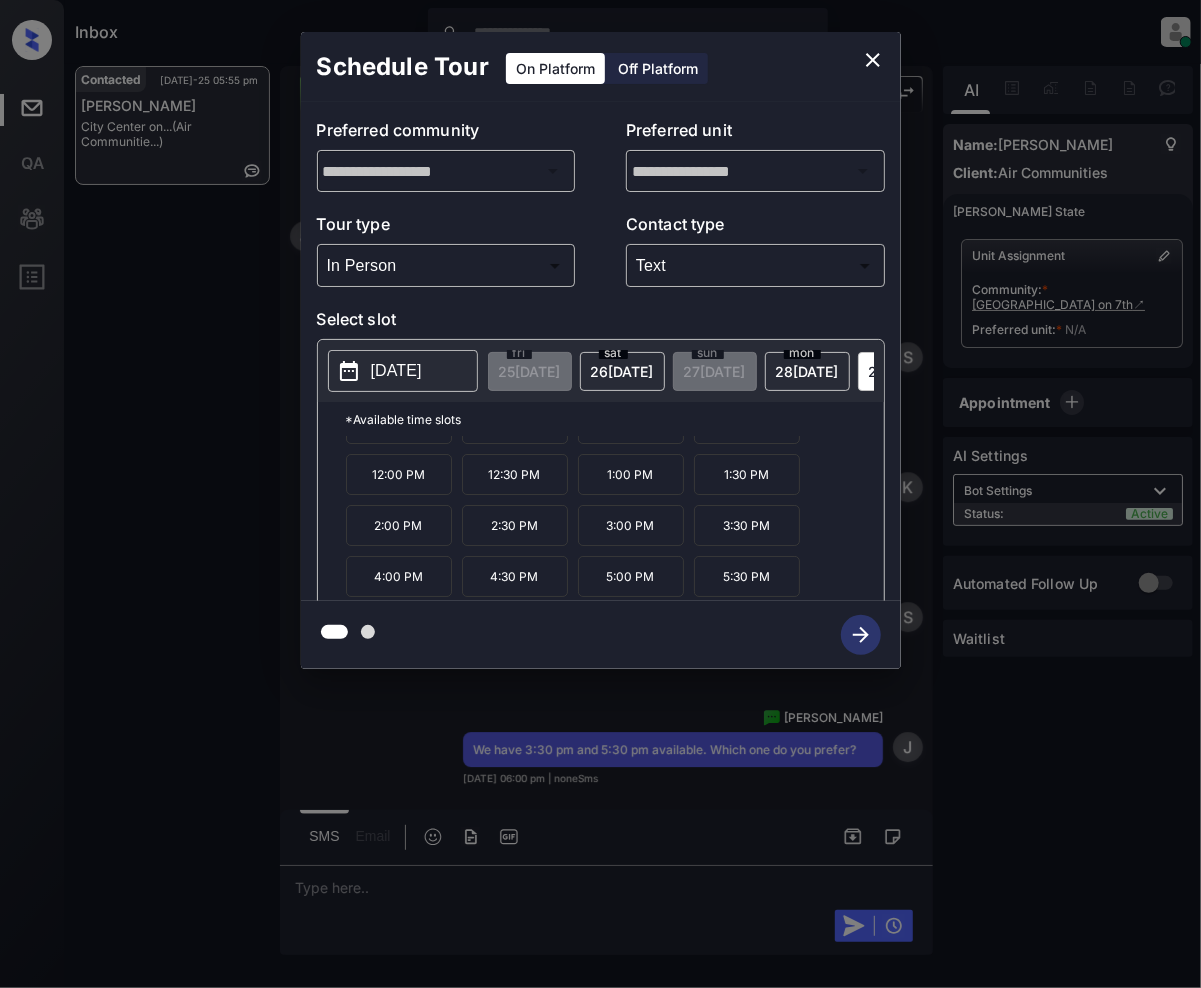 click 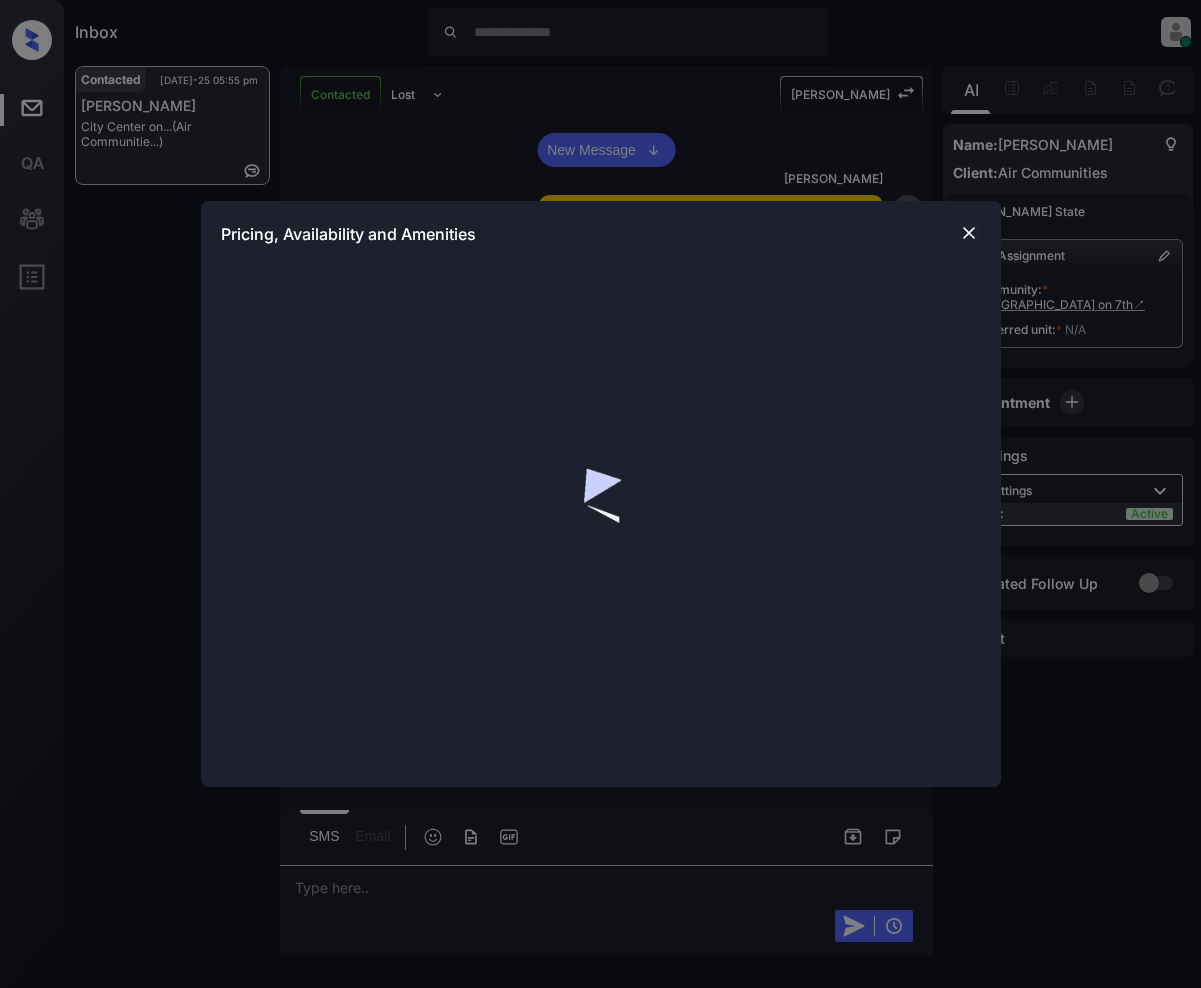 scroll, scrollTop: 0, scrollLeft: 0, axis: both 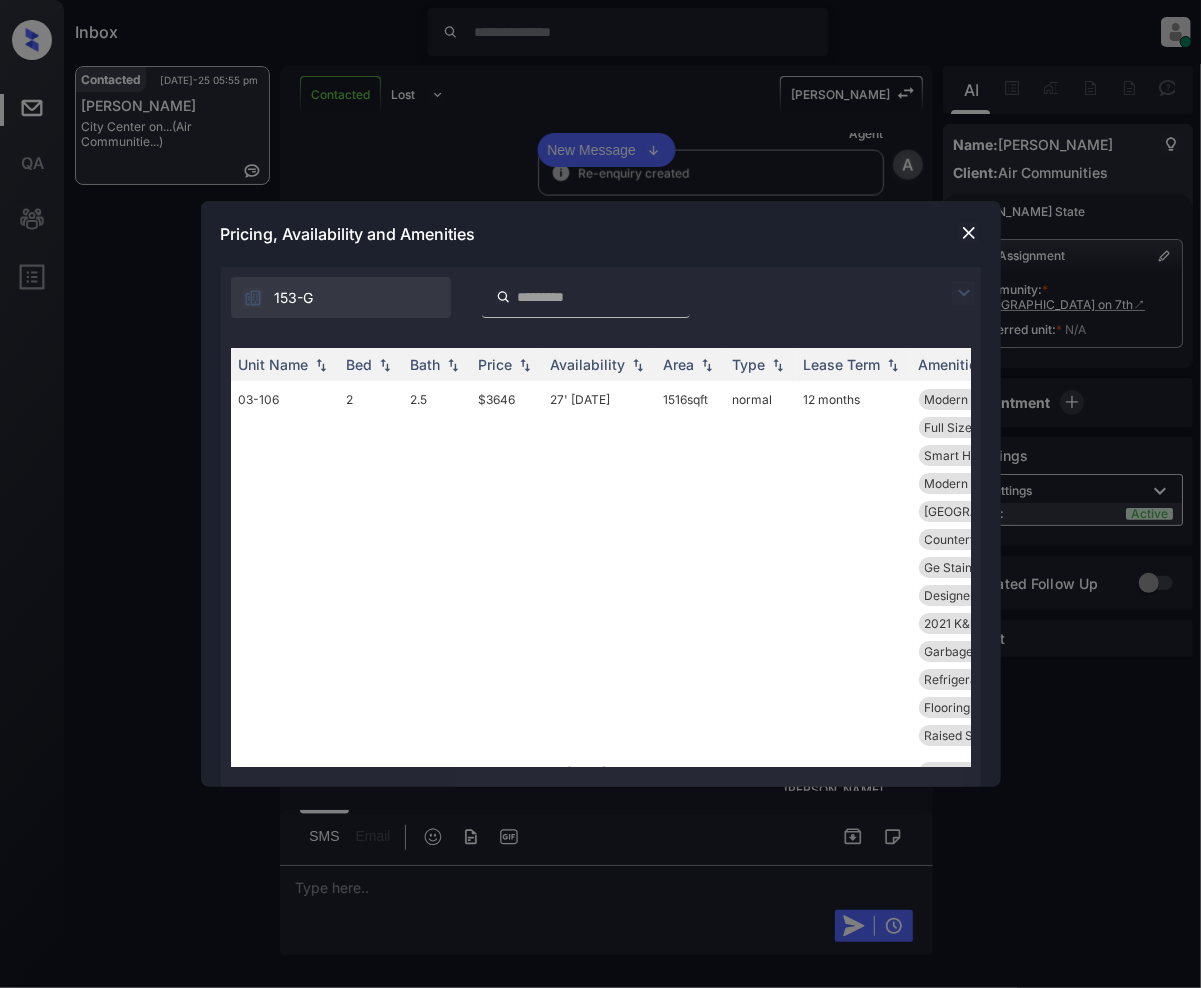 click at bounding box center (964, 293) 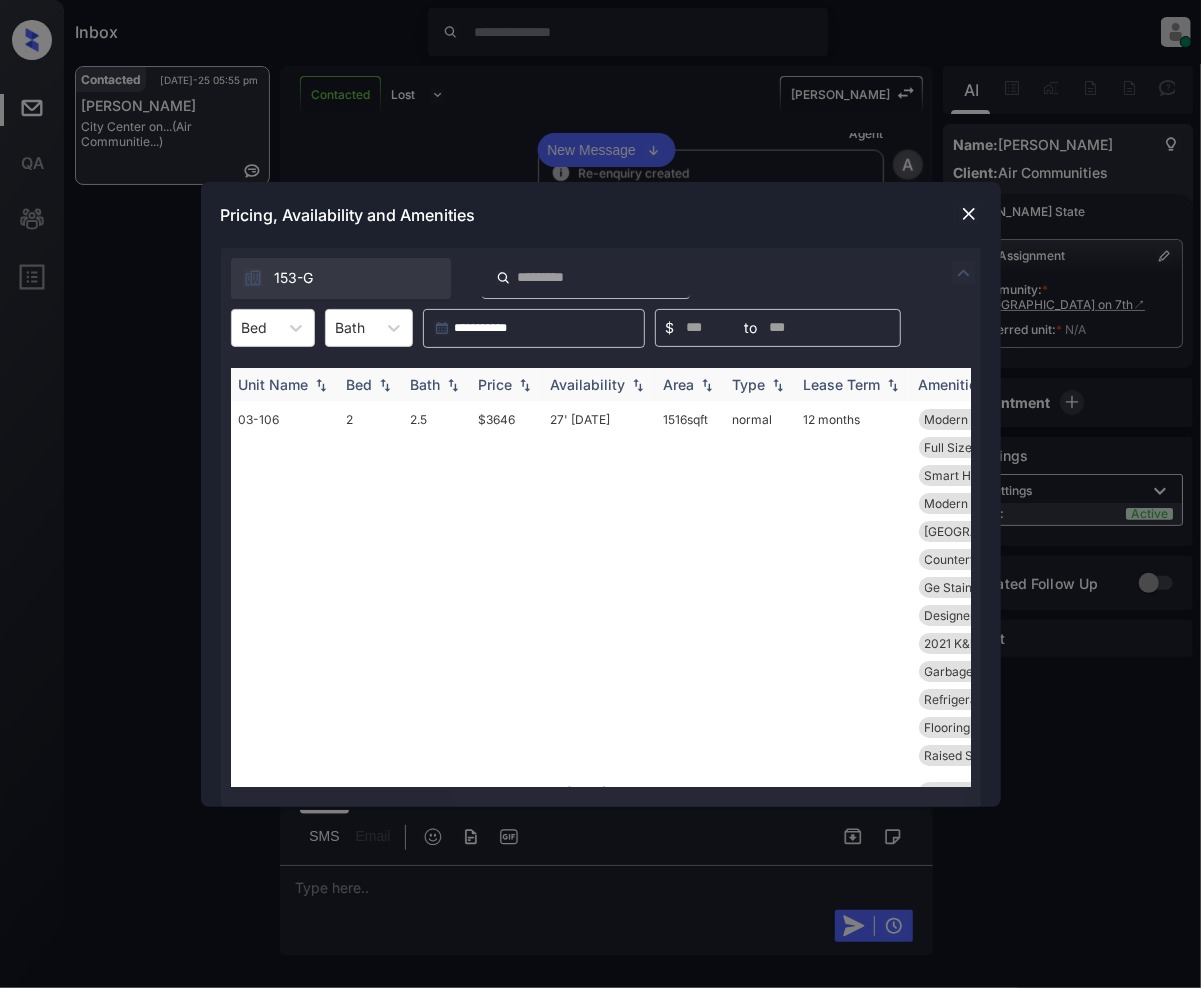 click on "153-G" at bounding box center (601, 273) 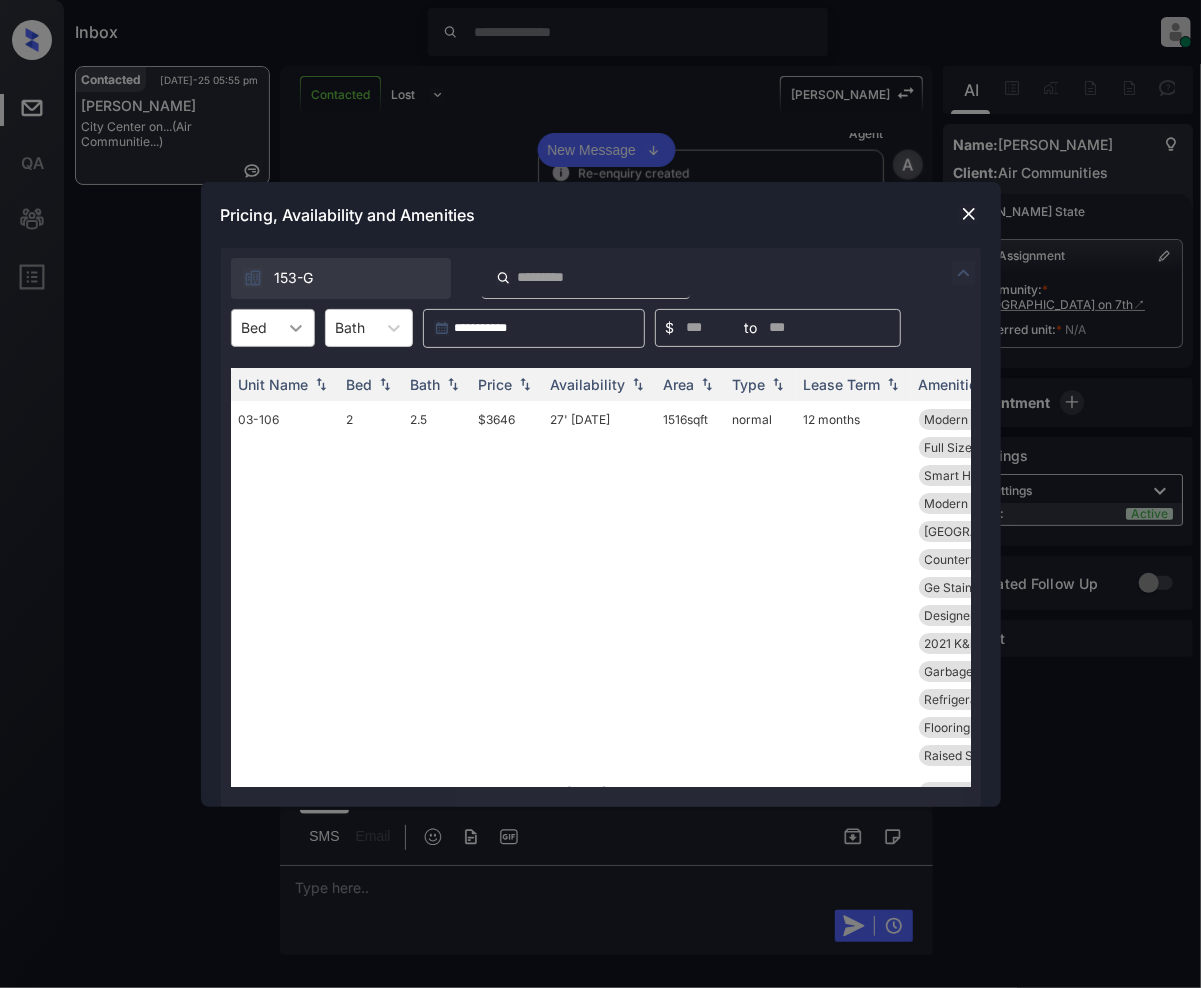 click 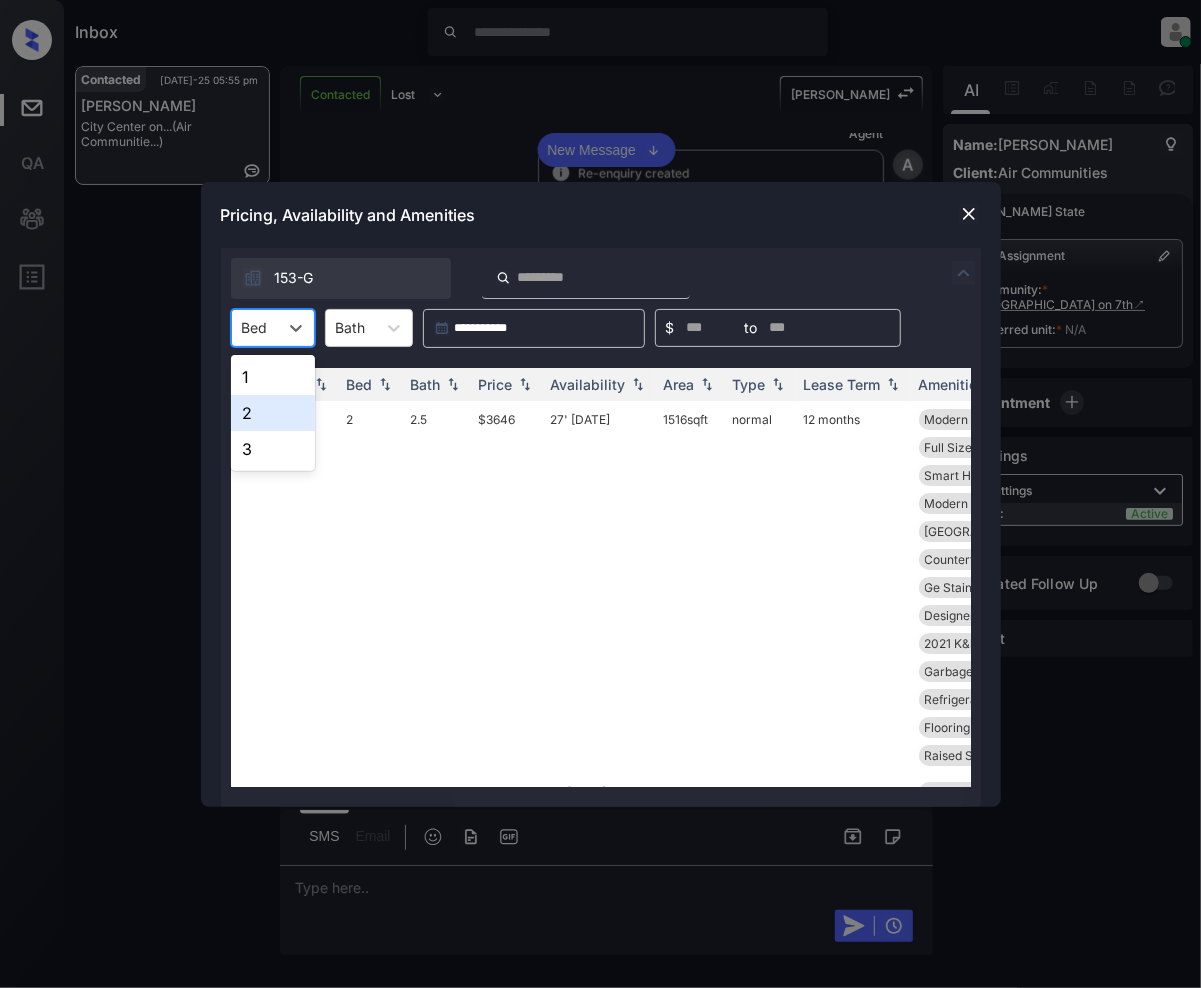 click on "2" at bounding box center (273, 413) 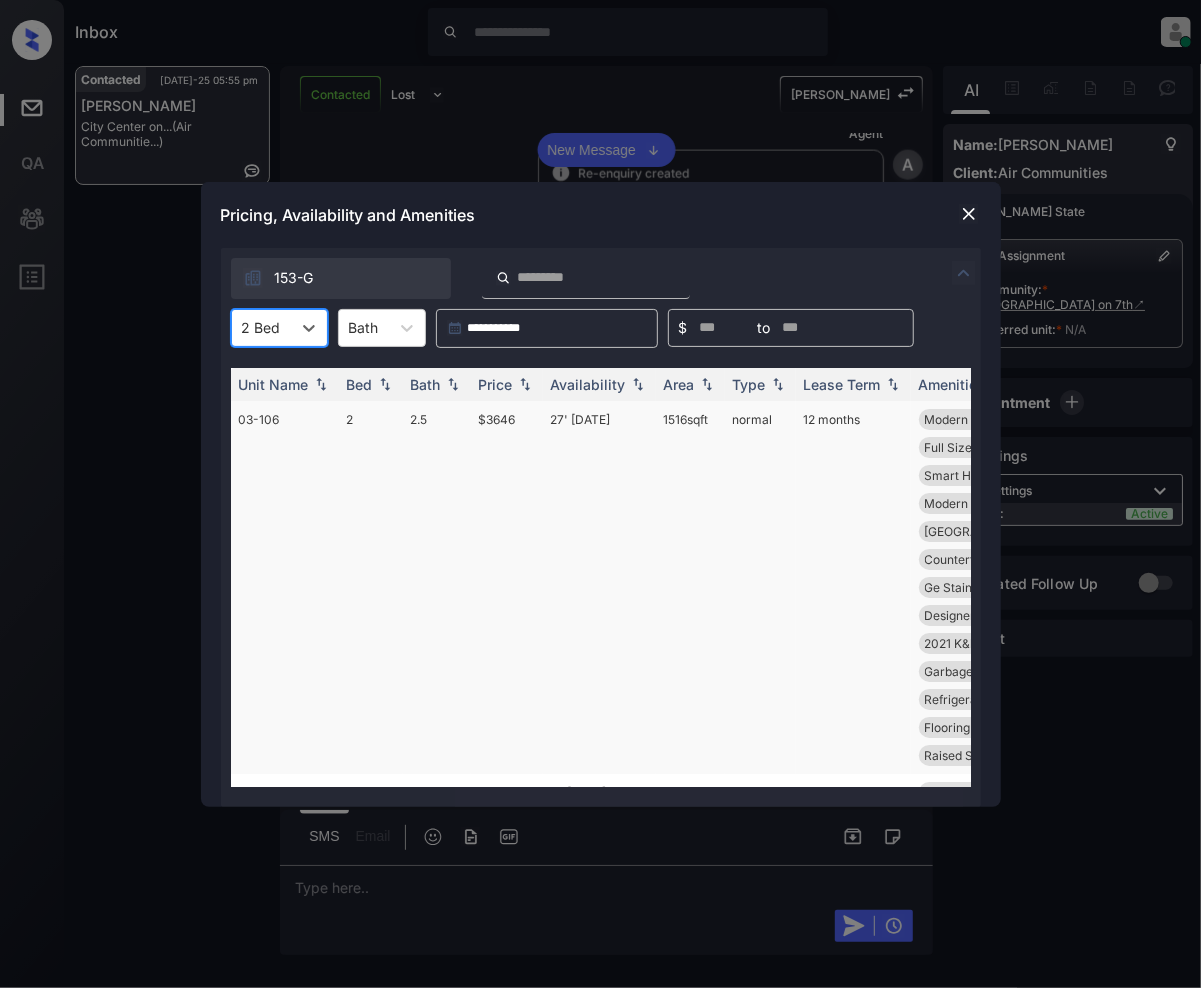 drag, startPoint x: 533, startPoint y: 384, endPoint x: 536, endPoint y: 408, distance: 24.186773 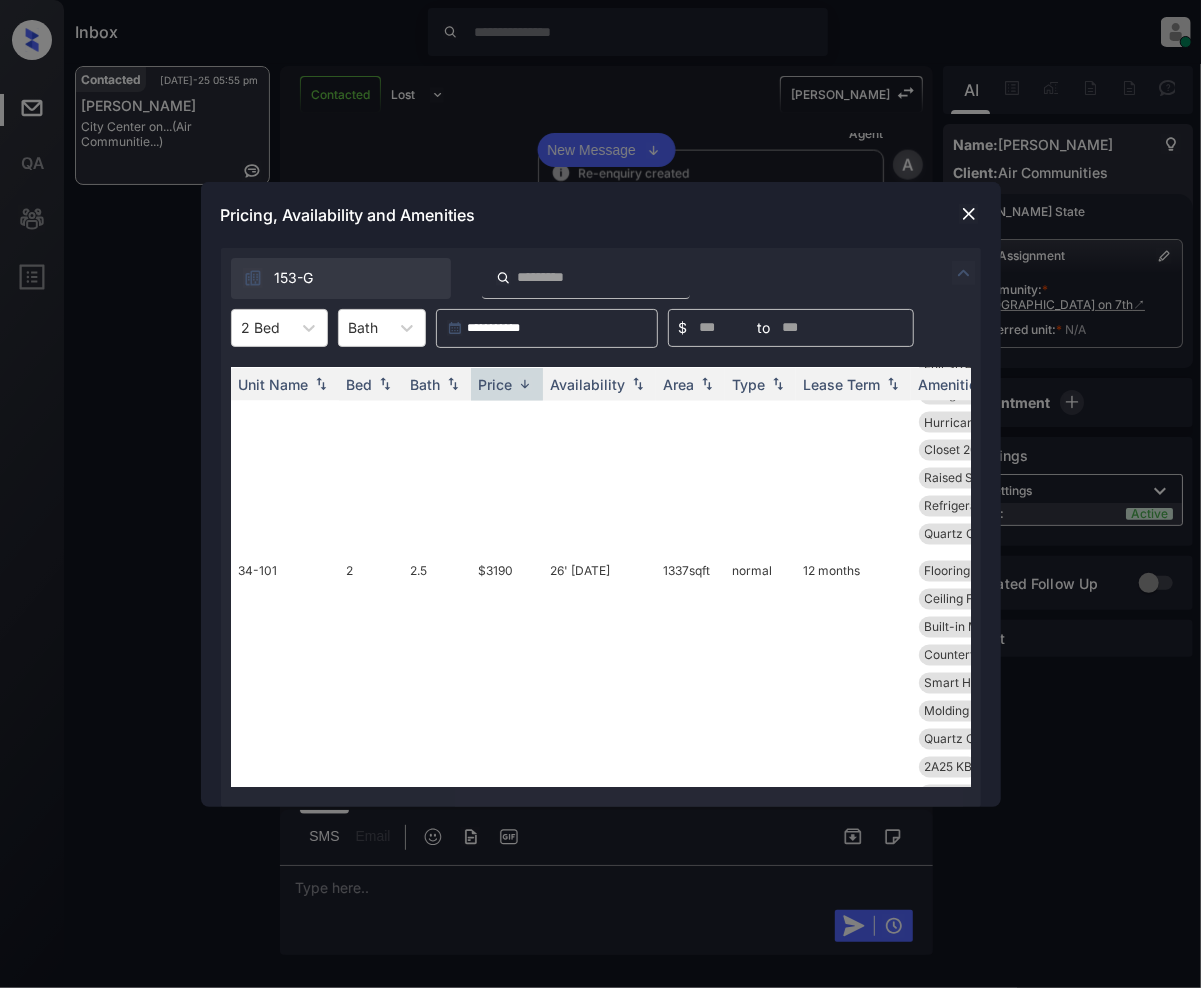 scroll, scrollTop: 1798, scrollLeft: 0, axis: vertical 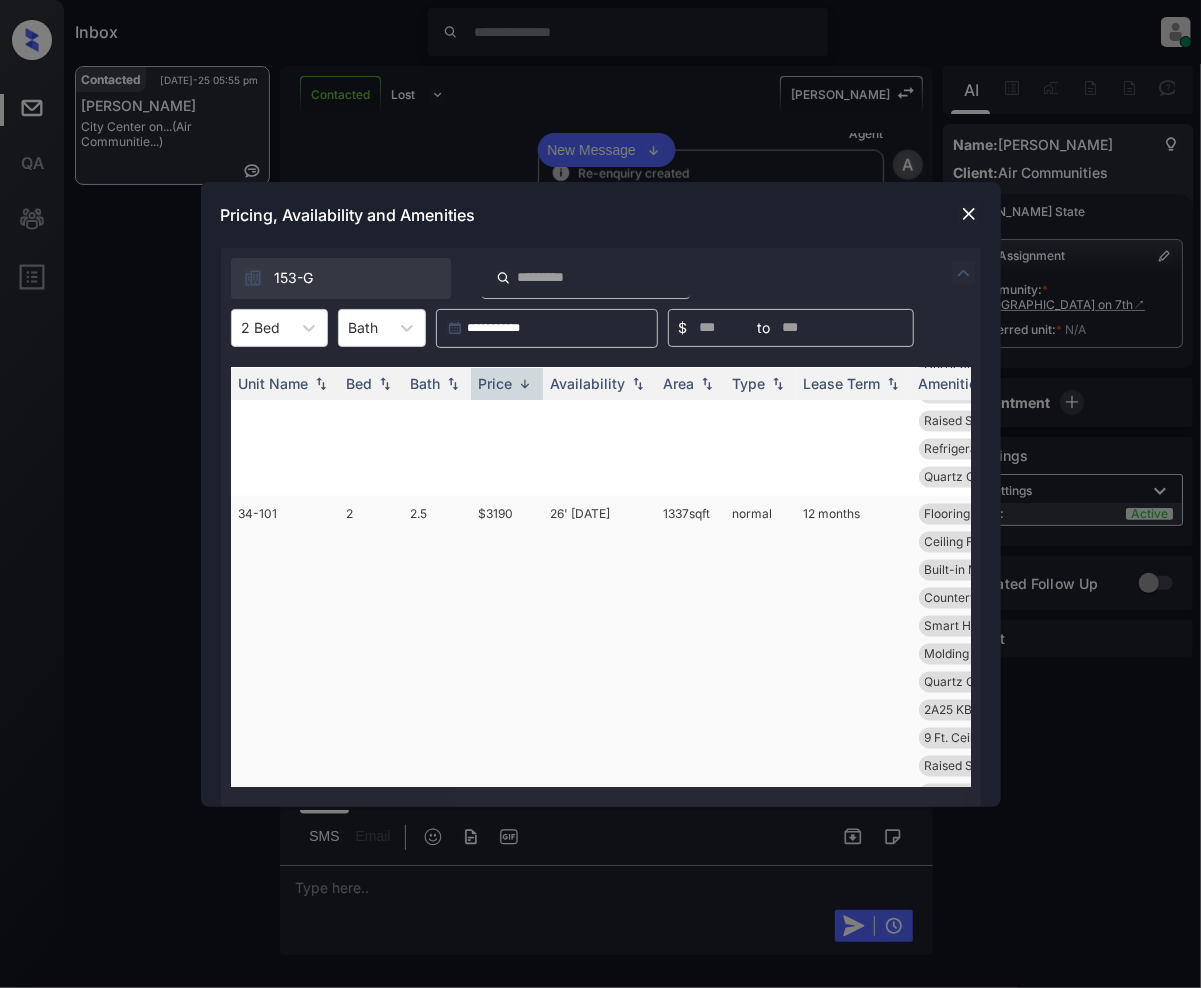 click on "$3190" at bounding box center [507, 682] 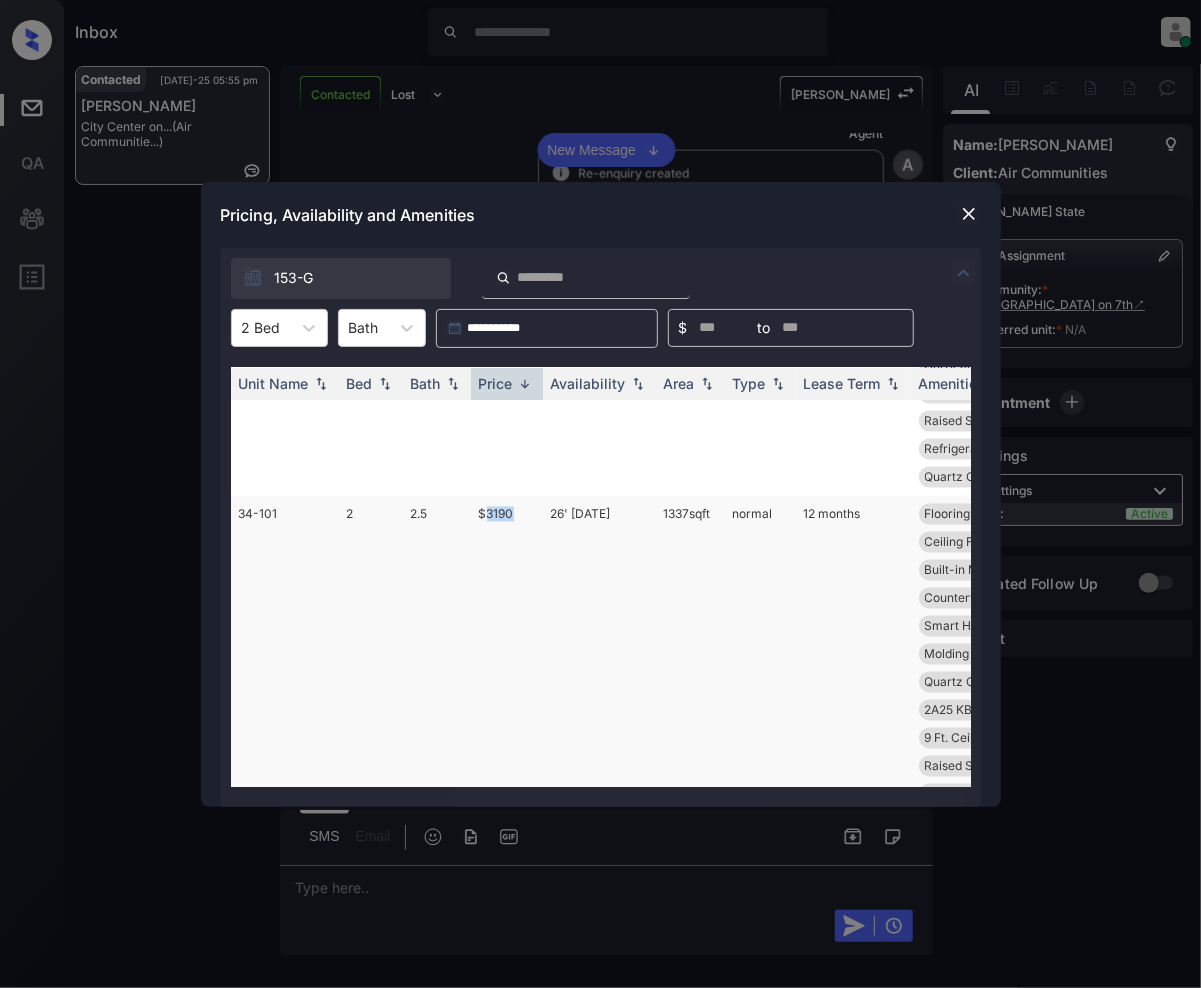 click on "$3190" at bounding box center (507, 682) 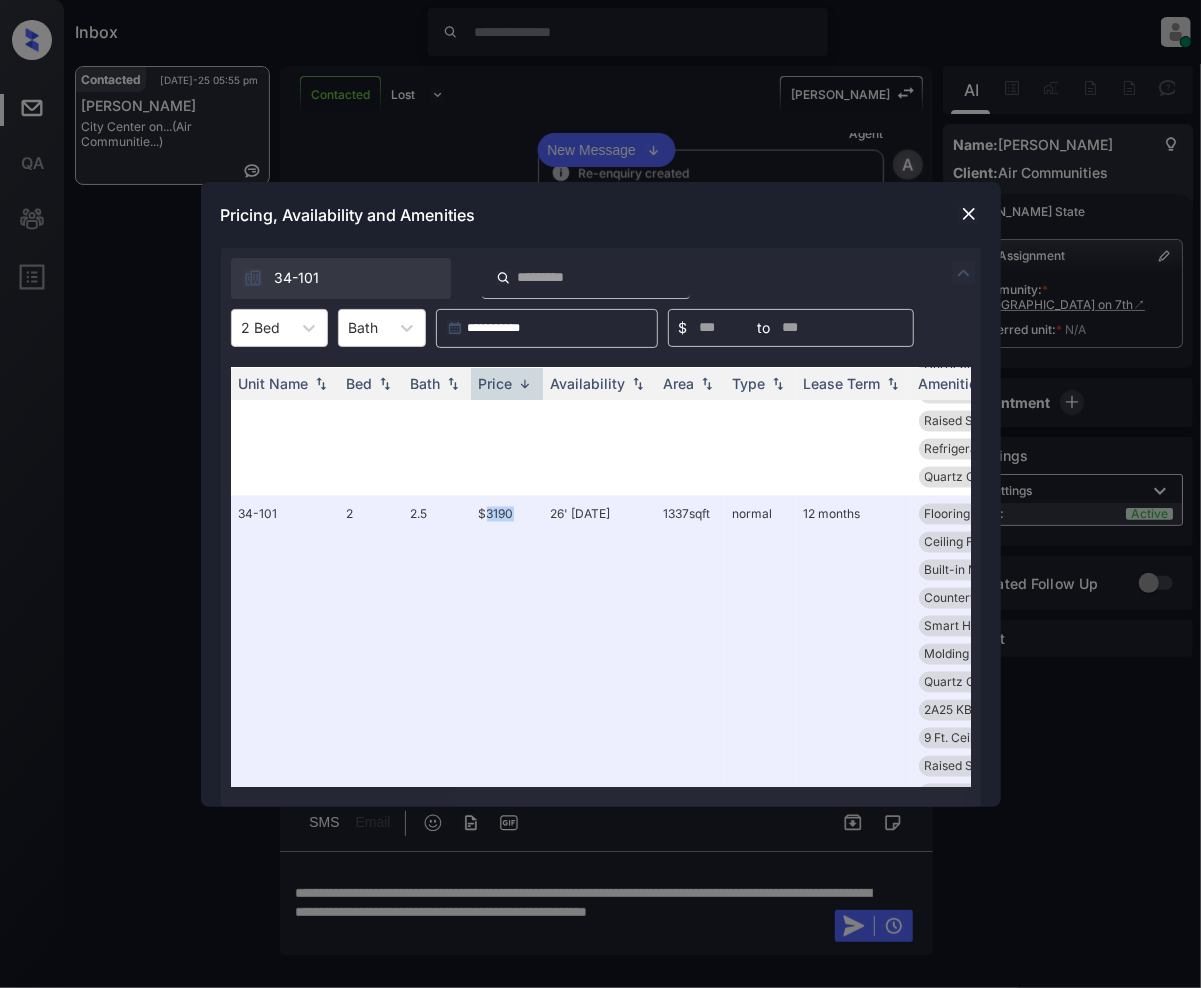 click at bounding box center [969, 214] 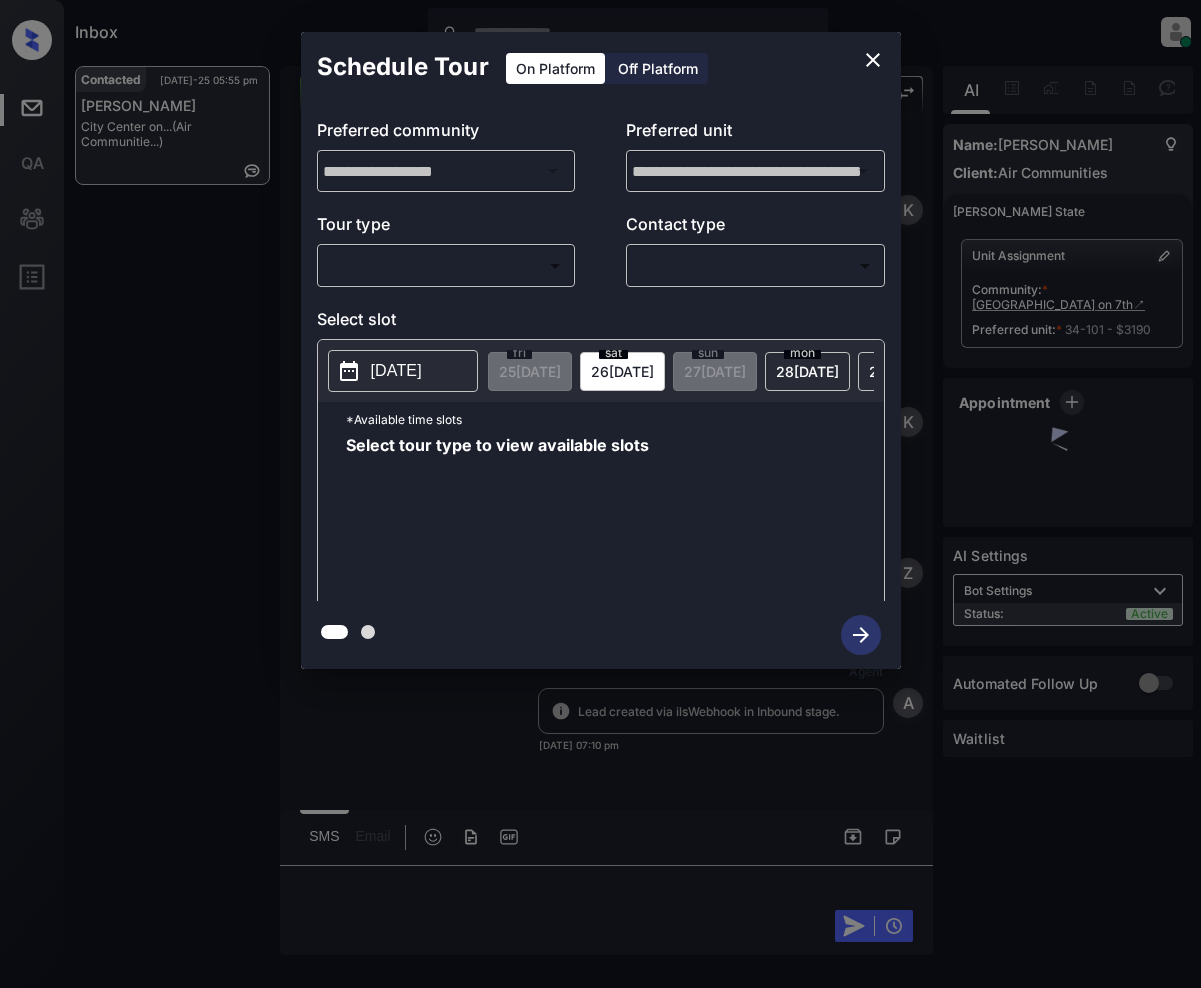 scroll, scrollTop: 0, scrollLeft: 0, axis: both 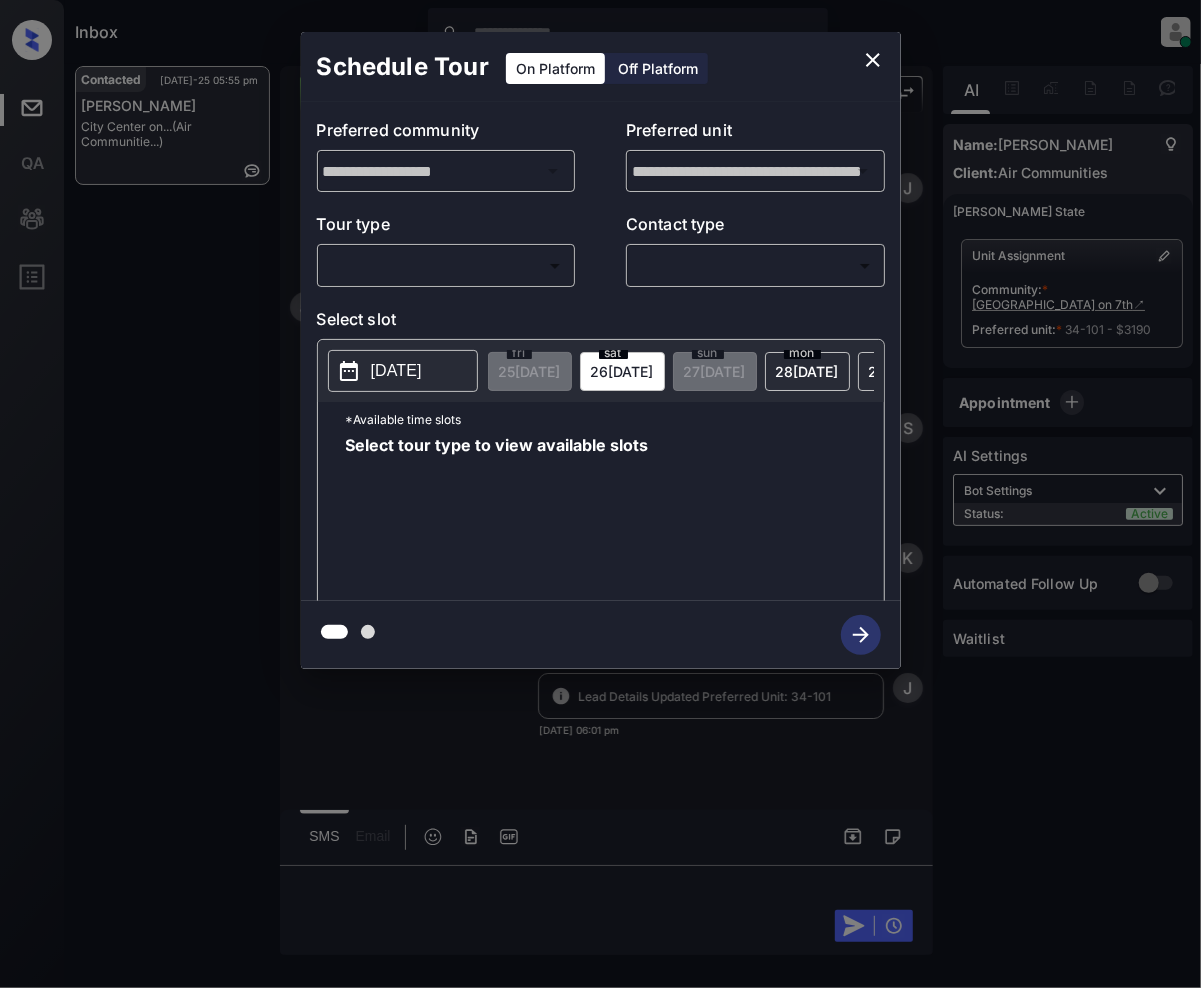 click on "Inbox [PERSON_NAME] Online Set yourself   offline Set yourself   on break Profile Switch to  light  mode Sign out Contacted [DATE]-25 05:55 pm   [PERSON_NAME][GEOGRAPHIC_DATA] on...  (Air Communitie...) Contacted Lost Lead Sentiment: Angry Upon sliding the acknowledgement:  Lead will move to lost stage. * ​ SMS and call option will be set to opt out. AFM will be turned off for the lead. Kelsey New Message [PERSON_NAME] Notes Note: <a href="[URL][DOMAIN_NAME]">[URL][DOMAIN_NAME]</a> - Paste this link into your browser to view [PERSON_NAME] conversation with the prospect [DATE] 07:10 pm  Sync'd w  entrata K New Message [PERSON_NAME] Due to the activation of disableLeadTransfer feature flag, [PERSON_NAME] will no longer transfer ownership of this CRM guest card [DATE] 07:10 pm K New Message Zuma Lead transferred to leasing agent: [PERSON_NAME] [DATE] 07:10 pm Z New Message Agent Lead created via ilsWebhook in Inbound stage. [DATE] 07:10 pm A A A" at bounding box center (600, 494) 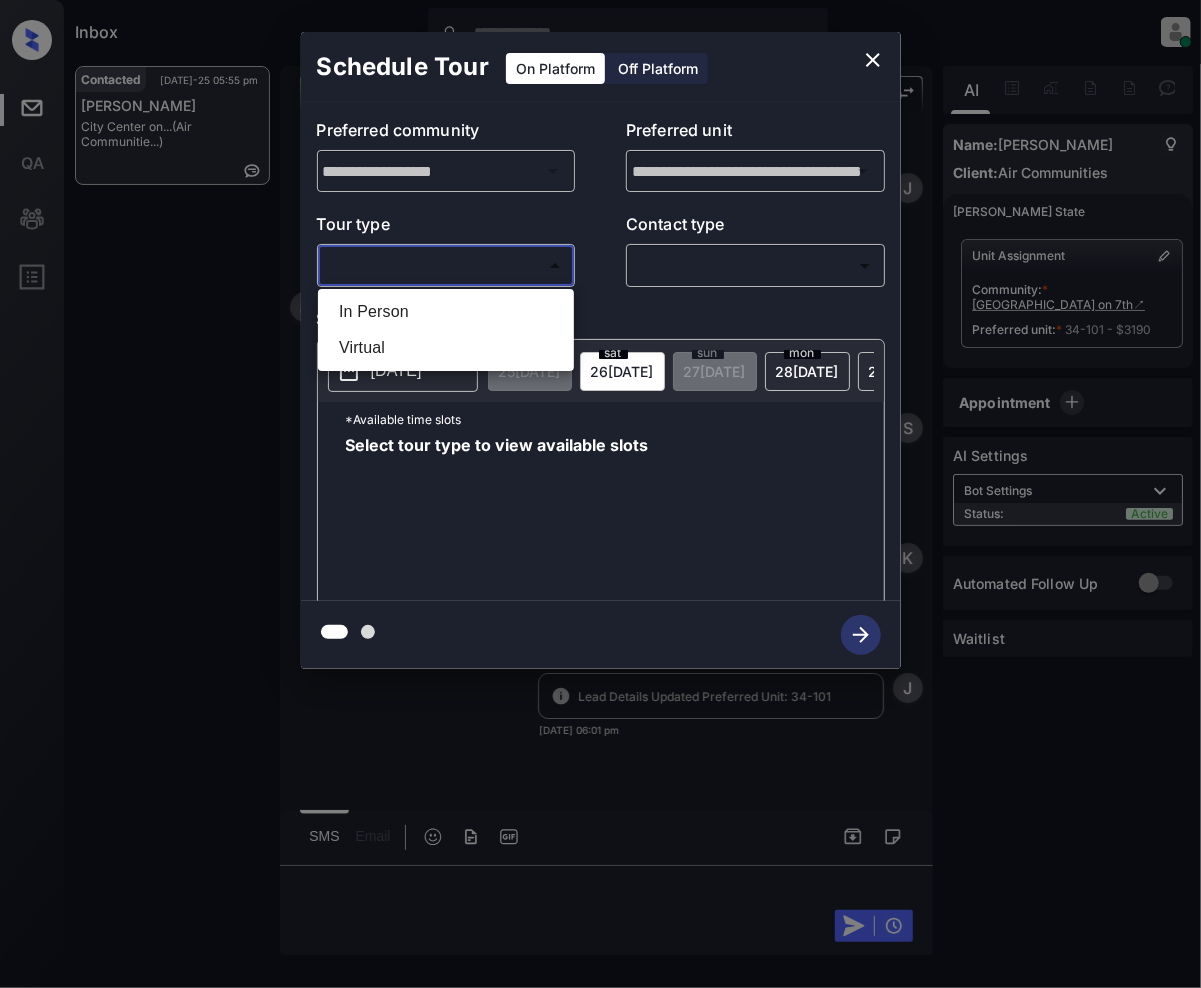 click on "In Person" at bounding box center [446, 312] 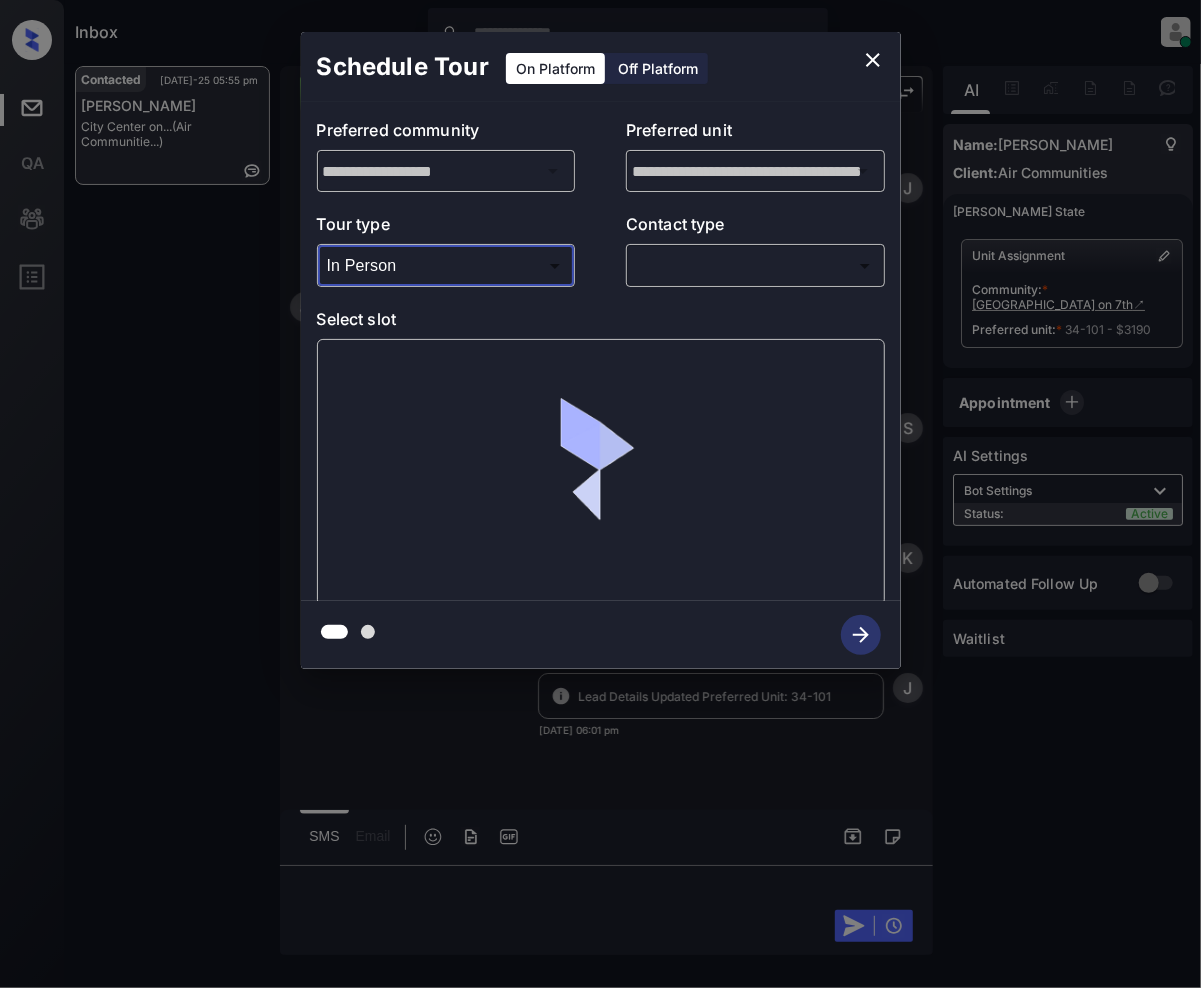 click on "Inbox [PERSON_NAME] Online Set yourself   offline Set yourself   on break Profile Switch to  light  mode Sign out Contacted [DATE]-25 05:55 pm   [PERSON_NAME][GEOGRAPHIC_DATA] on...  (Air Communitie...) Contacted Lost Lead Sentiment: Angry Upon sliding the acknowledgement:  Lead will move to lost stage. * ​ SMS and call option will be set to opt out. AFM will be turned off for the lead. Kelsey New Message [PERSON_NAME] Notes Note: <a href="[URL][DOMAIN_NAME]">[URL][DOMAIN_NAME]</a> - Paste this link into your browser to view [PERSON_NAME] conversation with the prospect [DATE] 07:10 pm  Sync'd w  entrata K New Message [PERSON_NAME] Due to the activation of disableLeadTransfer feature flag, [PERSON_NAME] will no longer transfer ownership of this CRM guest card [DATE] 07:10 pm K New Message Zuma Lead transferred to leasing agent: [PERSON_NAME] [DATE] 07:10 pm Z New Message Agent Lead created via ilsWebhook in Inbound stage. [DATE] 07:10 pm A A A" at bounding box center [600, 494] 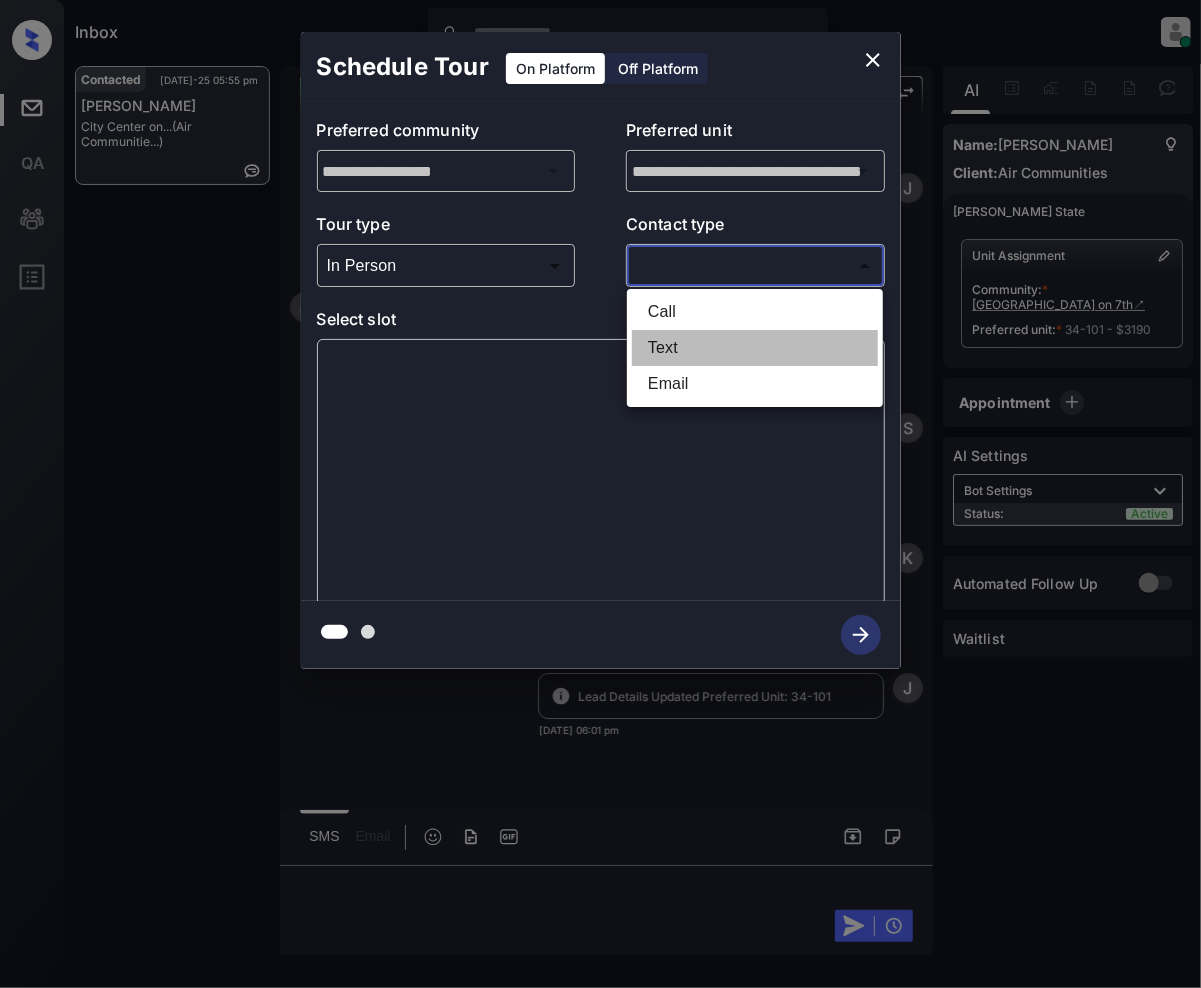 click on "Text" at bounding box center [755, 348] 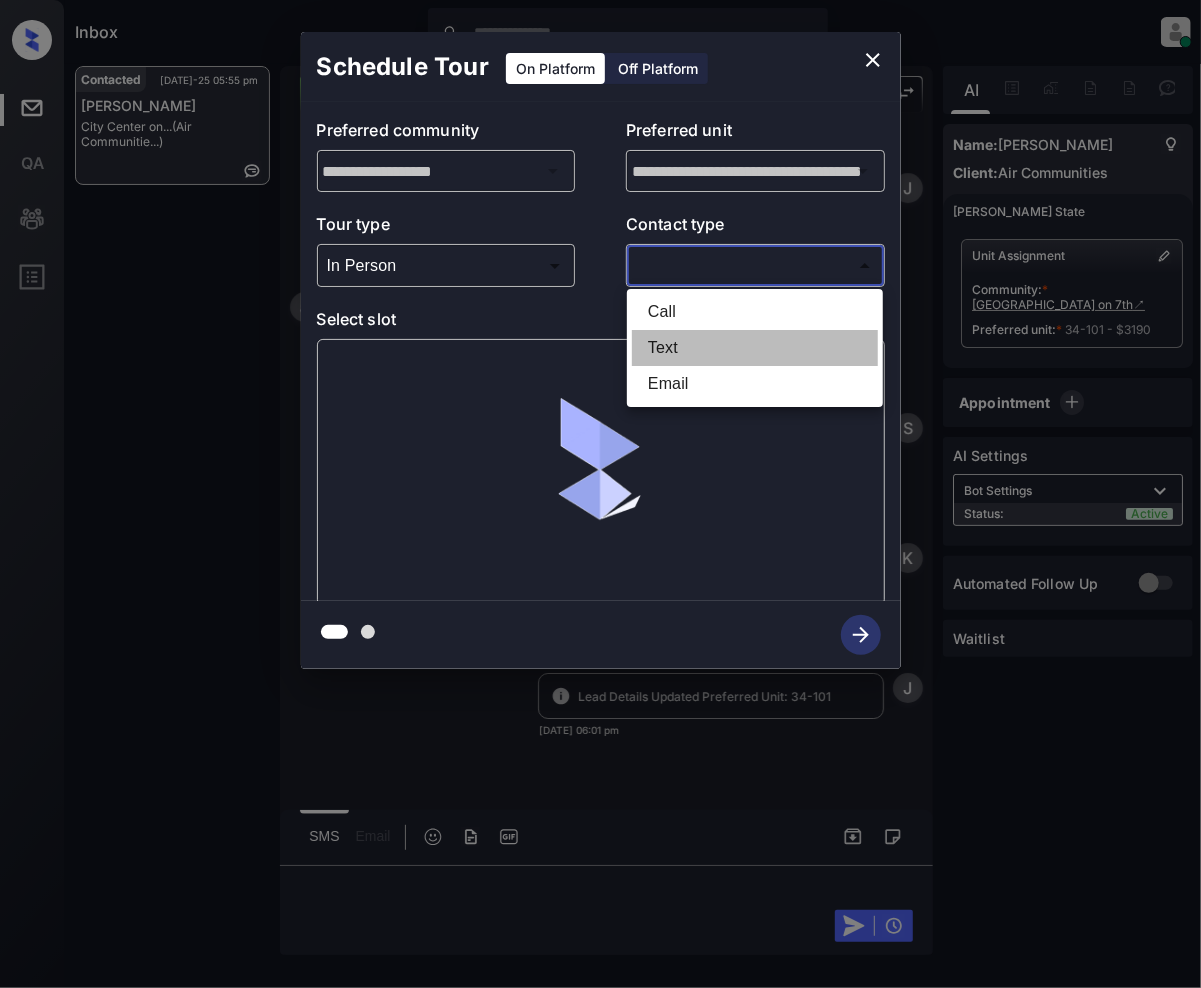type on "****" 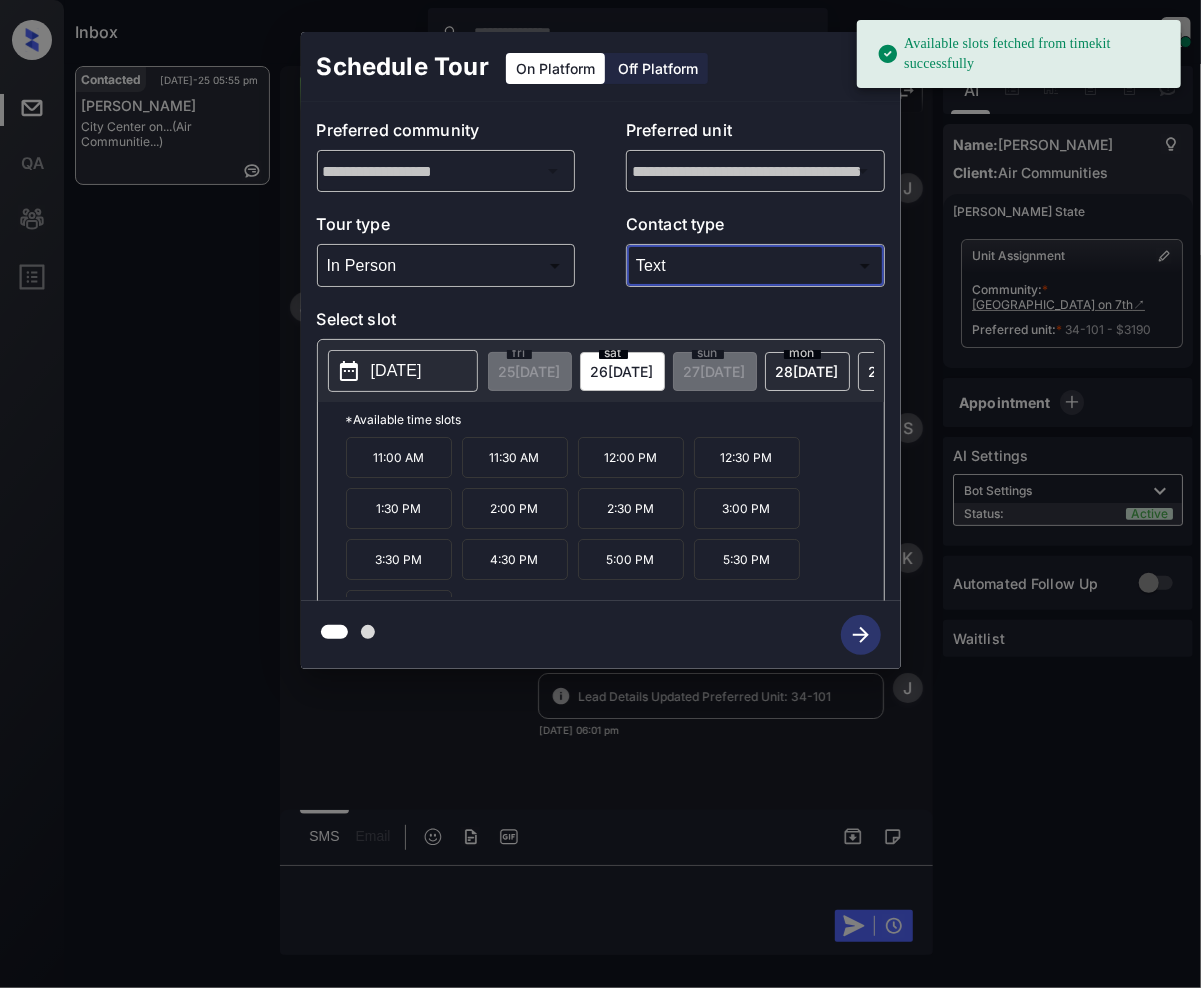 click on "[DATE]" at bounding box center (900, 371) 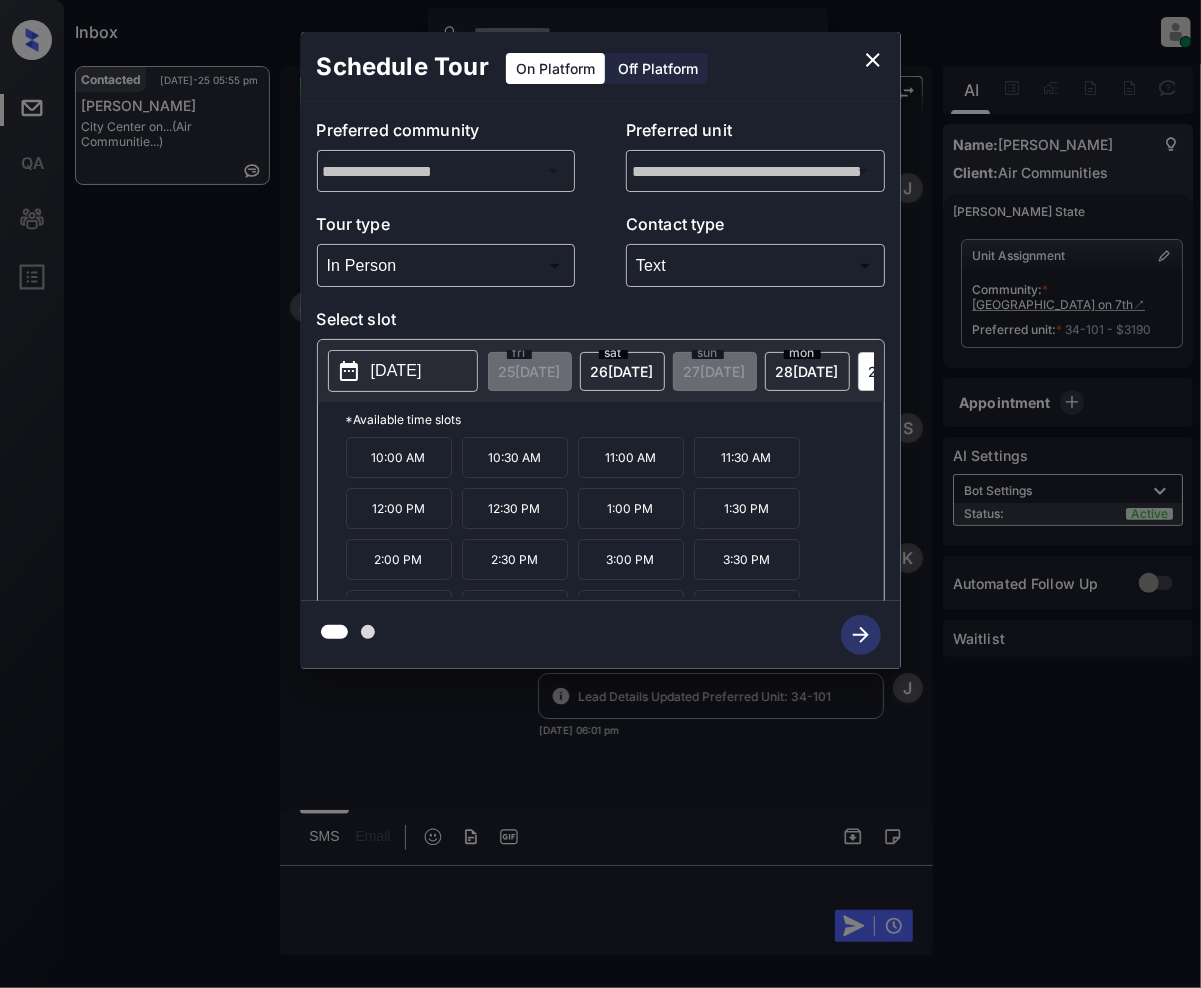 scroll, scrollTop: 36, scrollLeft: 0, axis: vertical 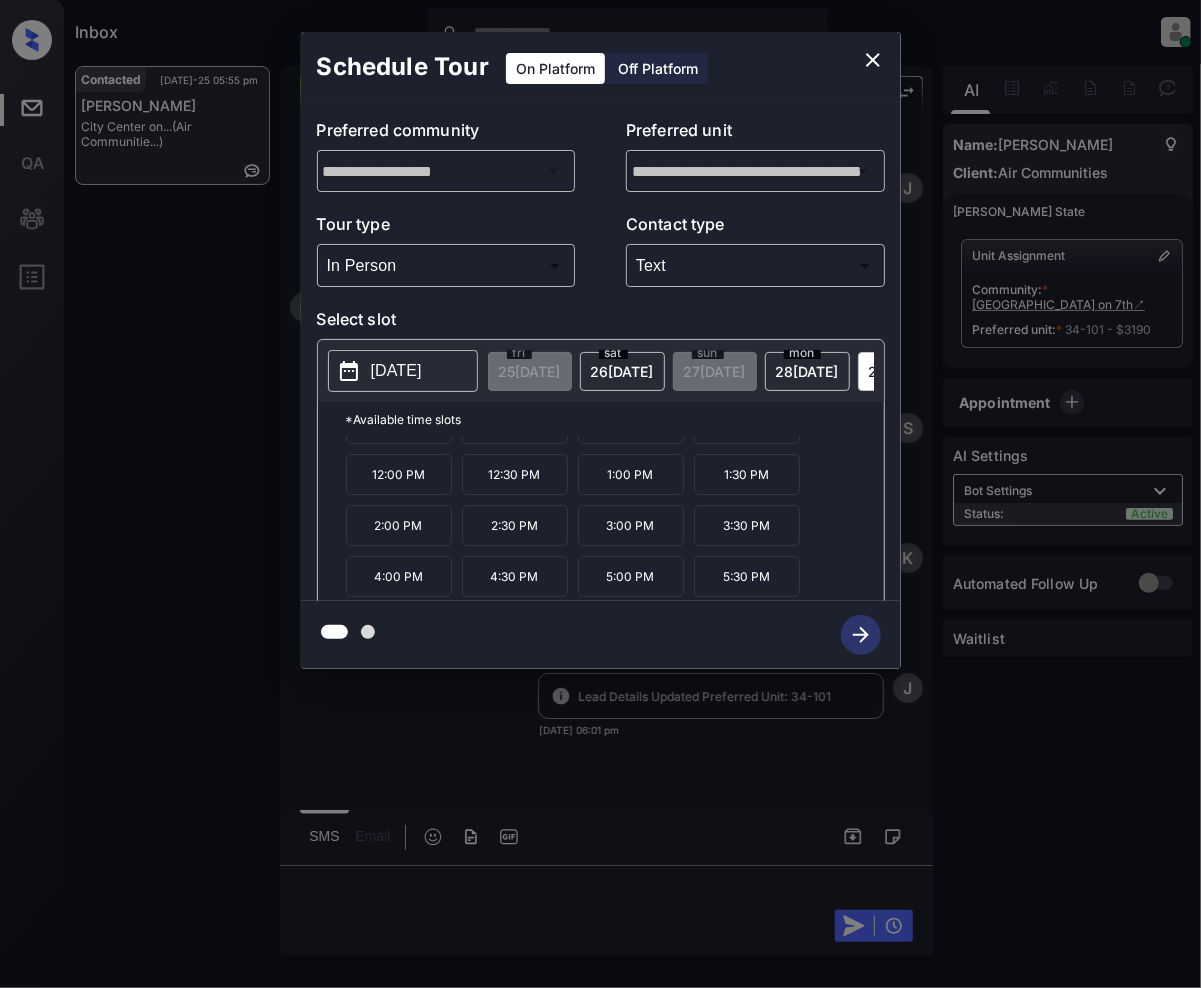 click on "5:30 PM" at bounding box center (747, 576) 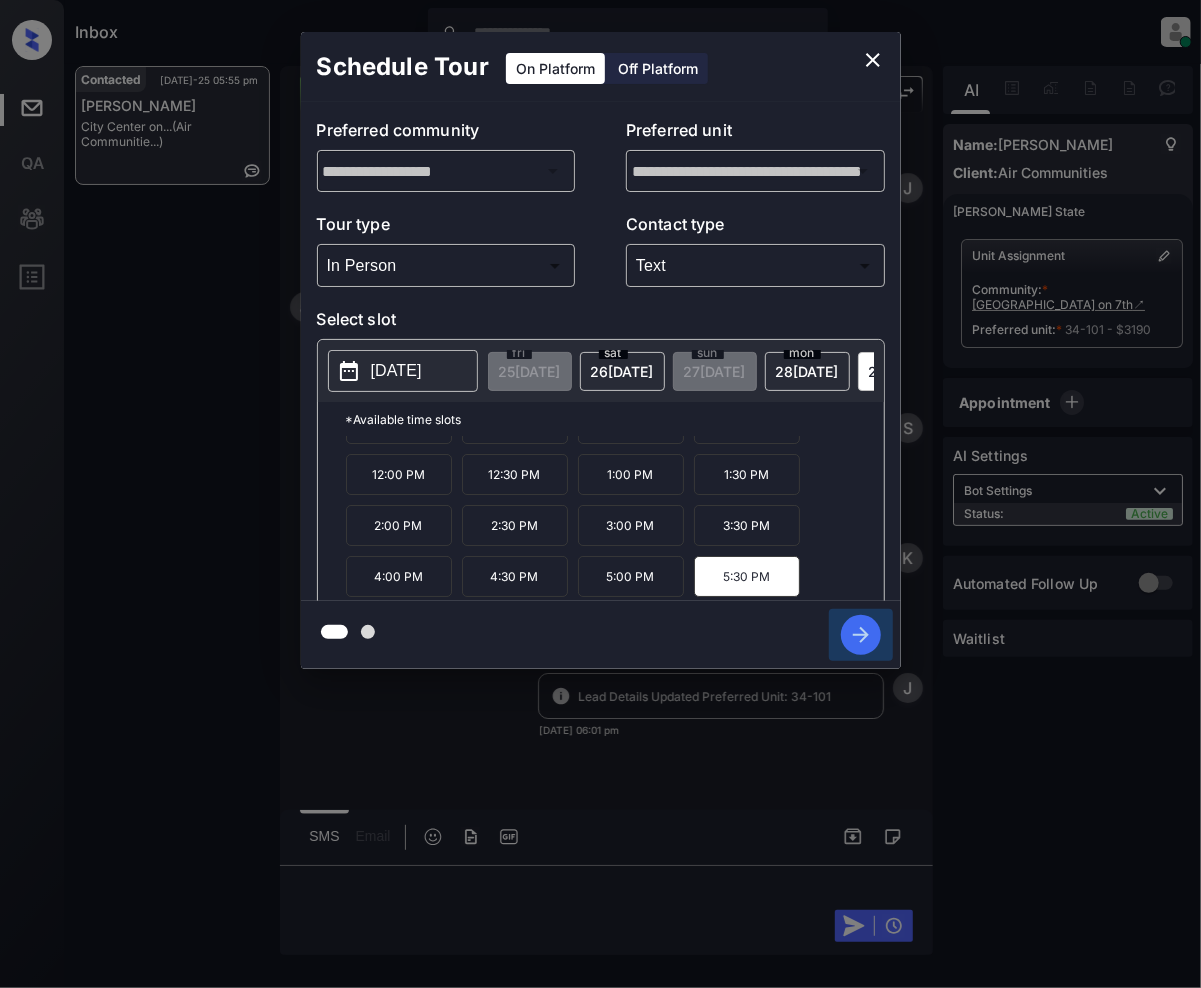 click 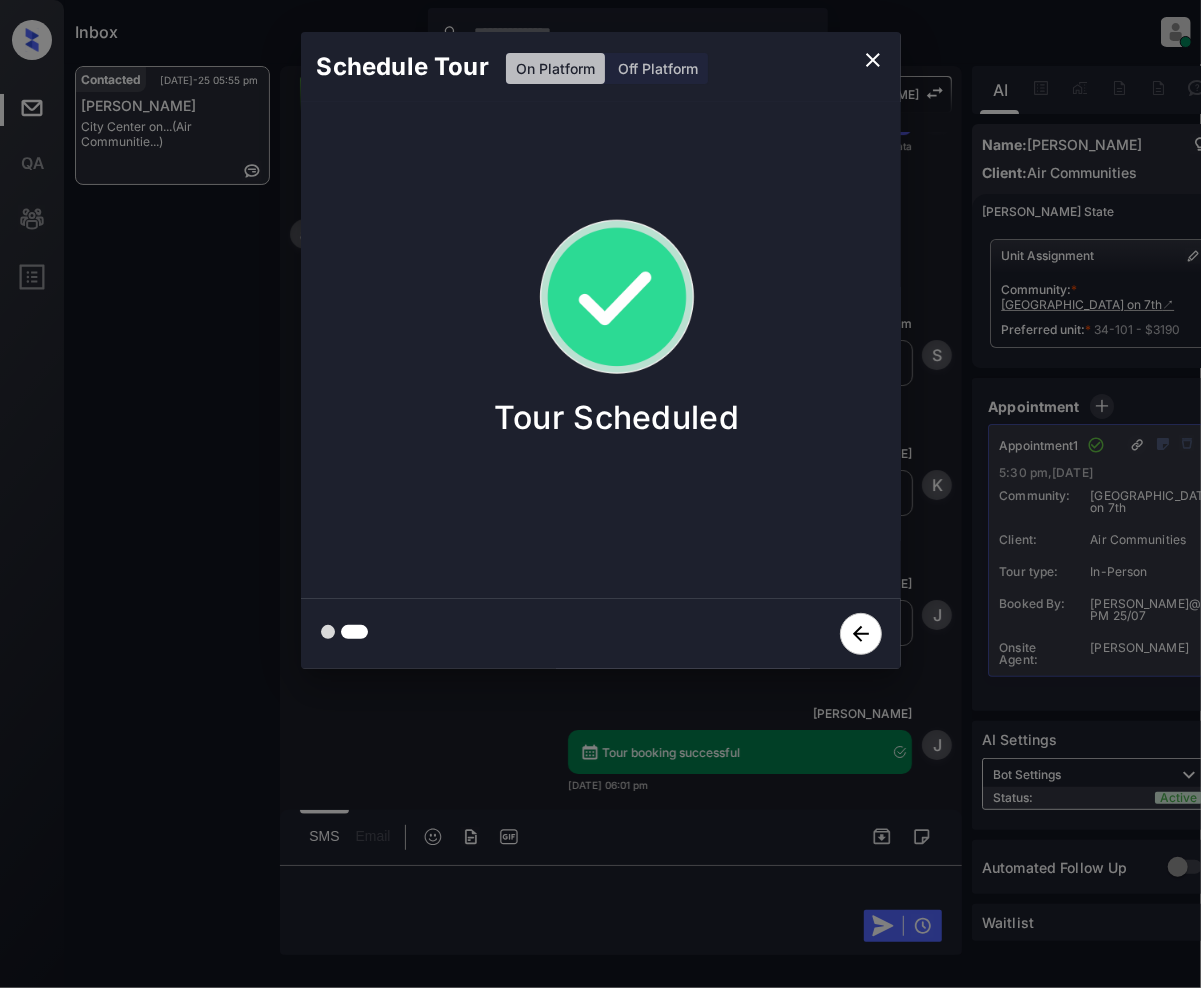 click 